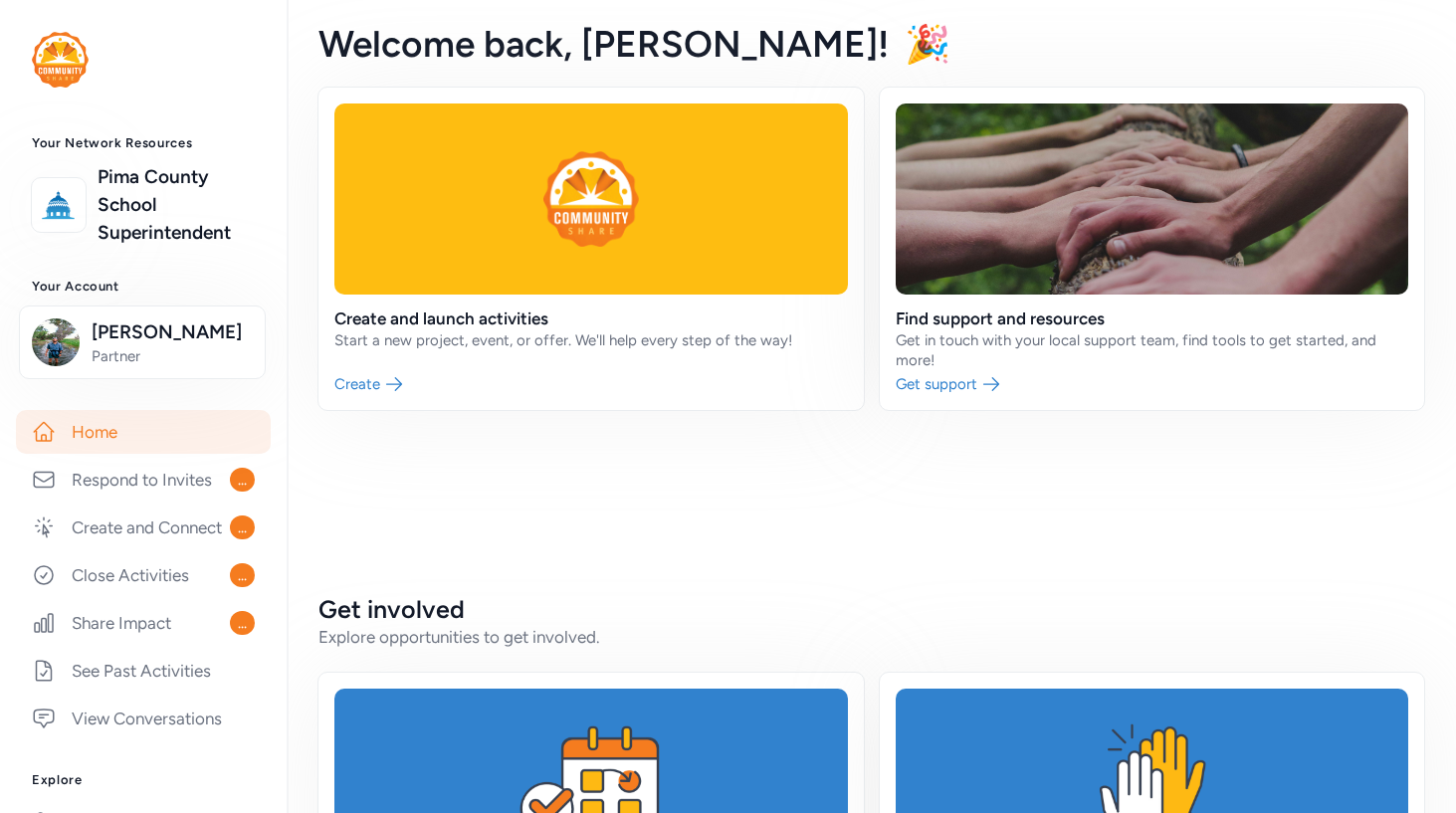 scroll, scrollTop: 0, scrollLeft: 0, axis: both 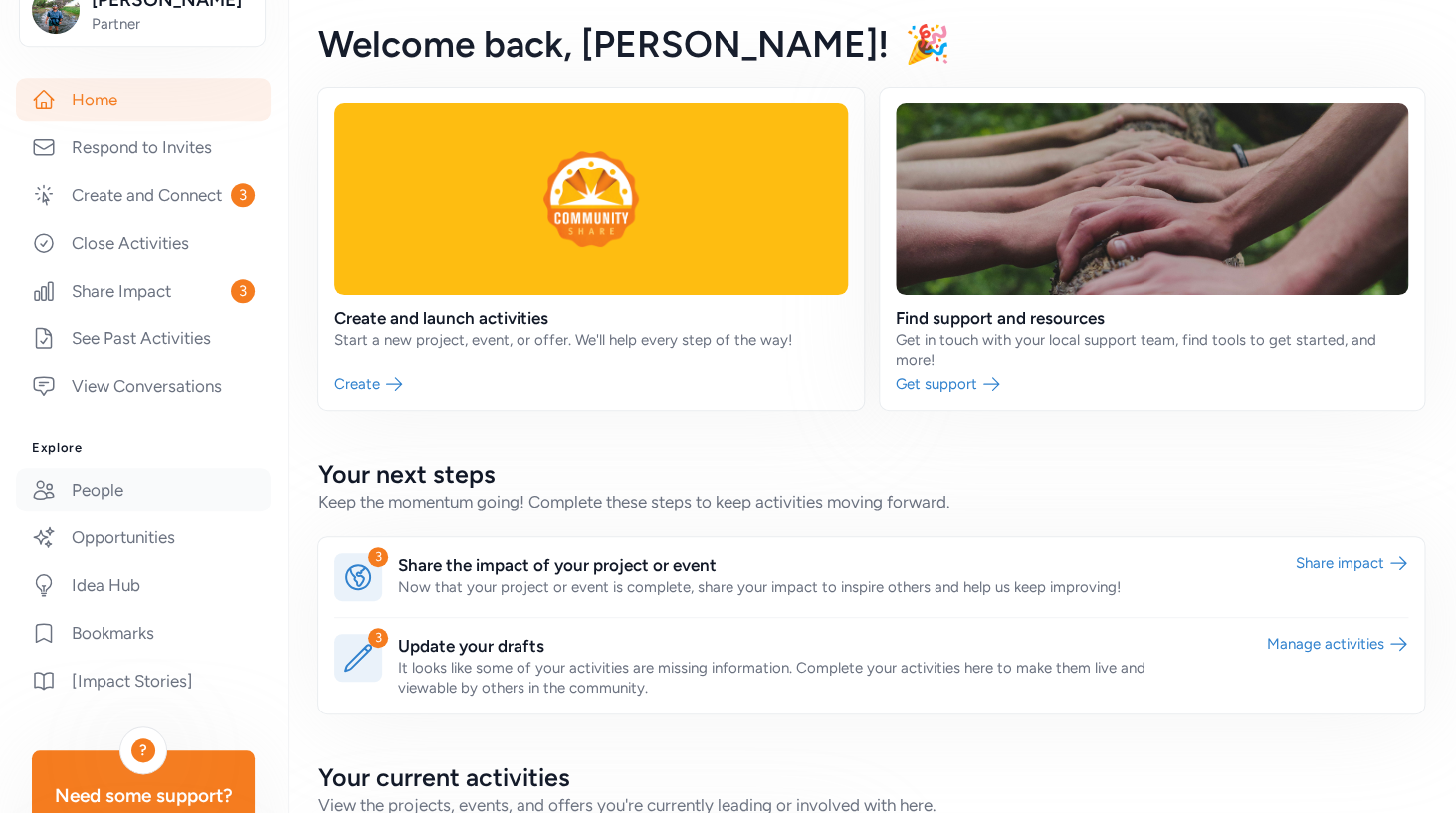 click on "People" at bounding box center [143, 490] 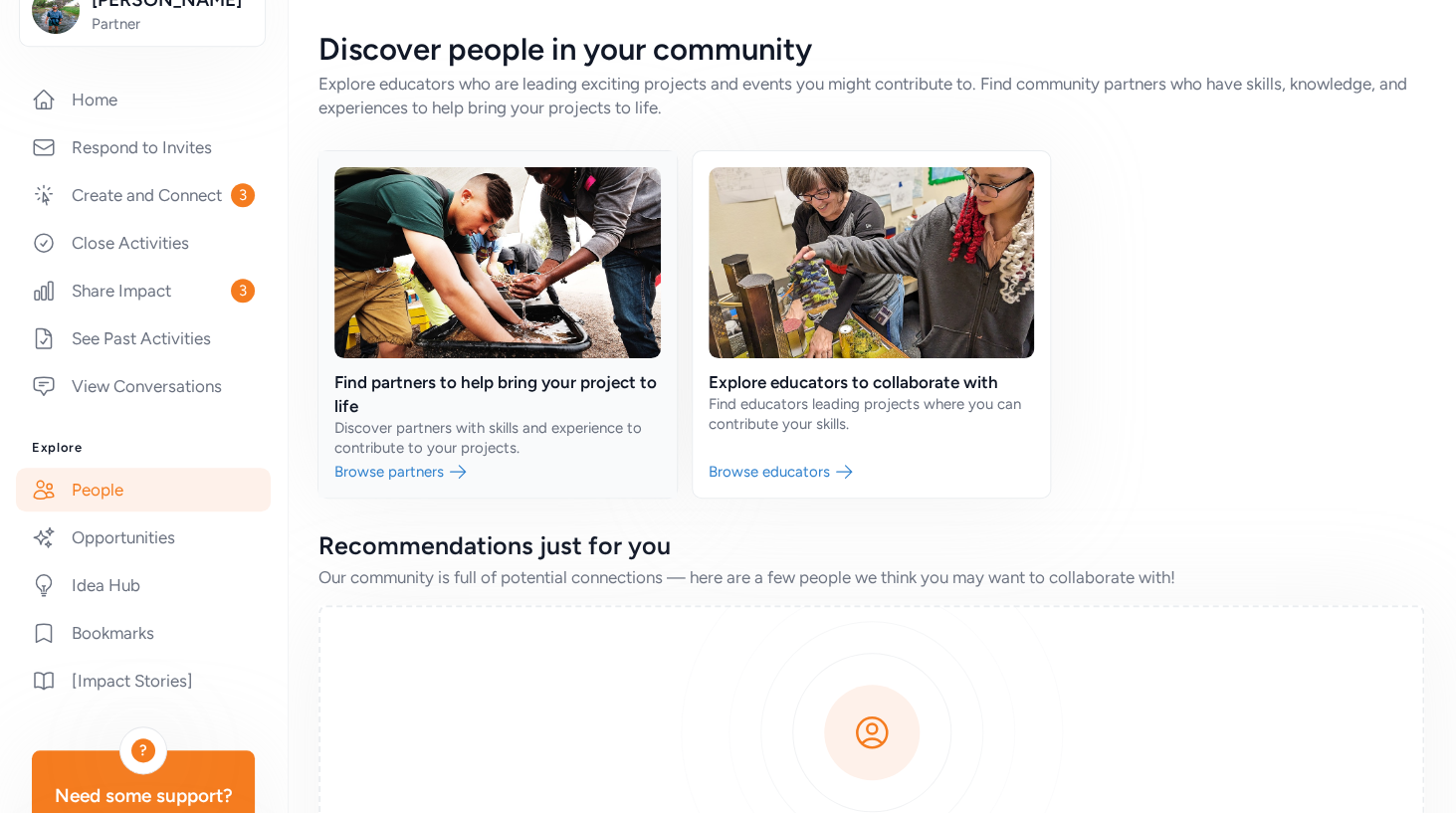 click at bounding box center [498, 324] 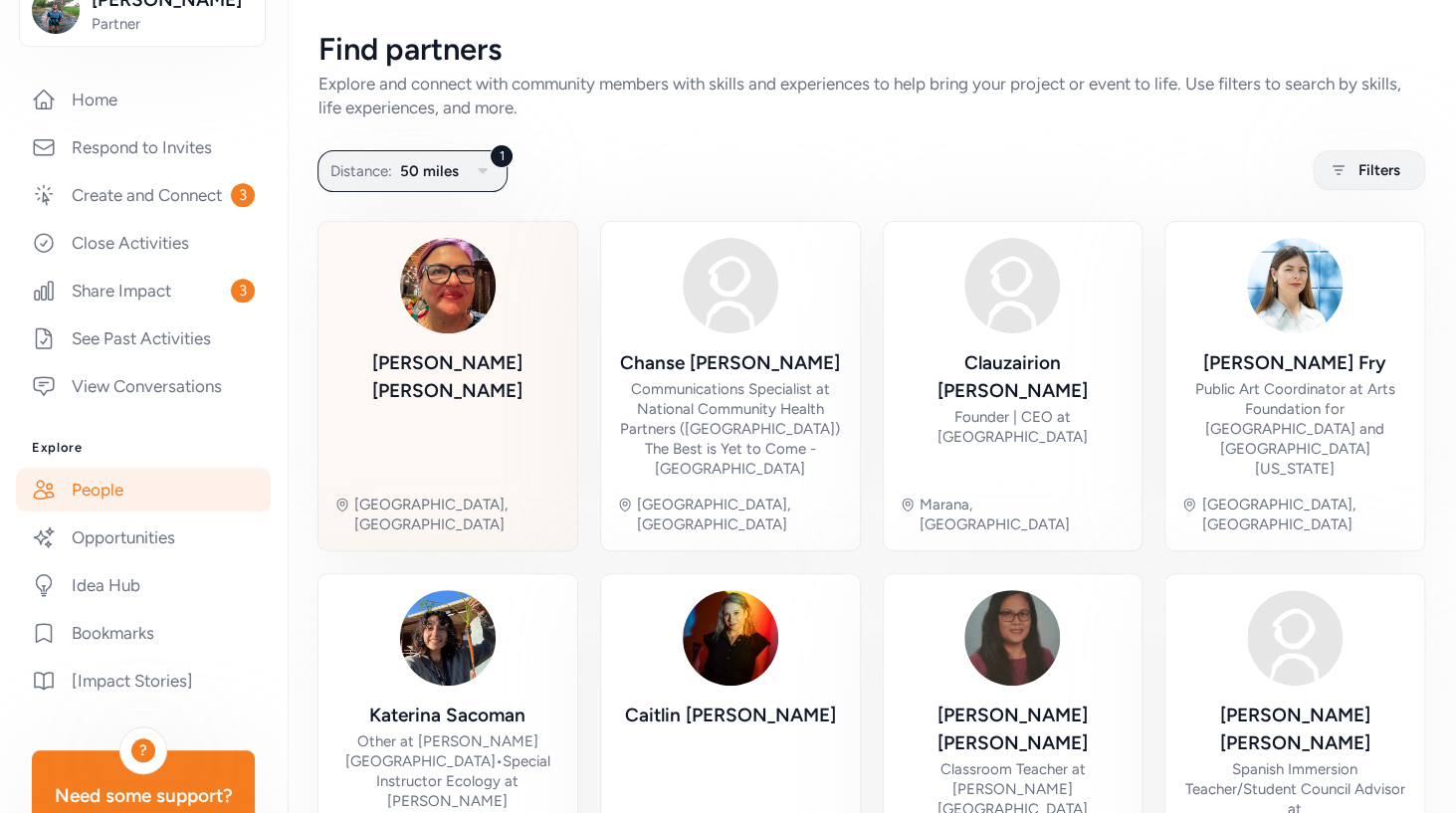 click at bounding box center [448, 286] 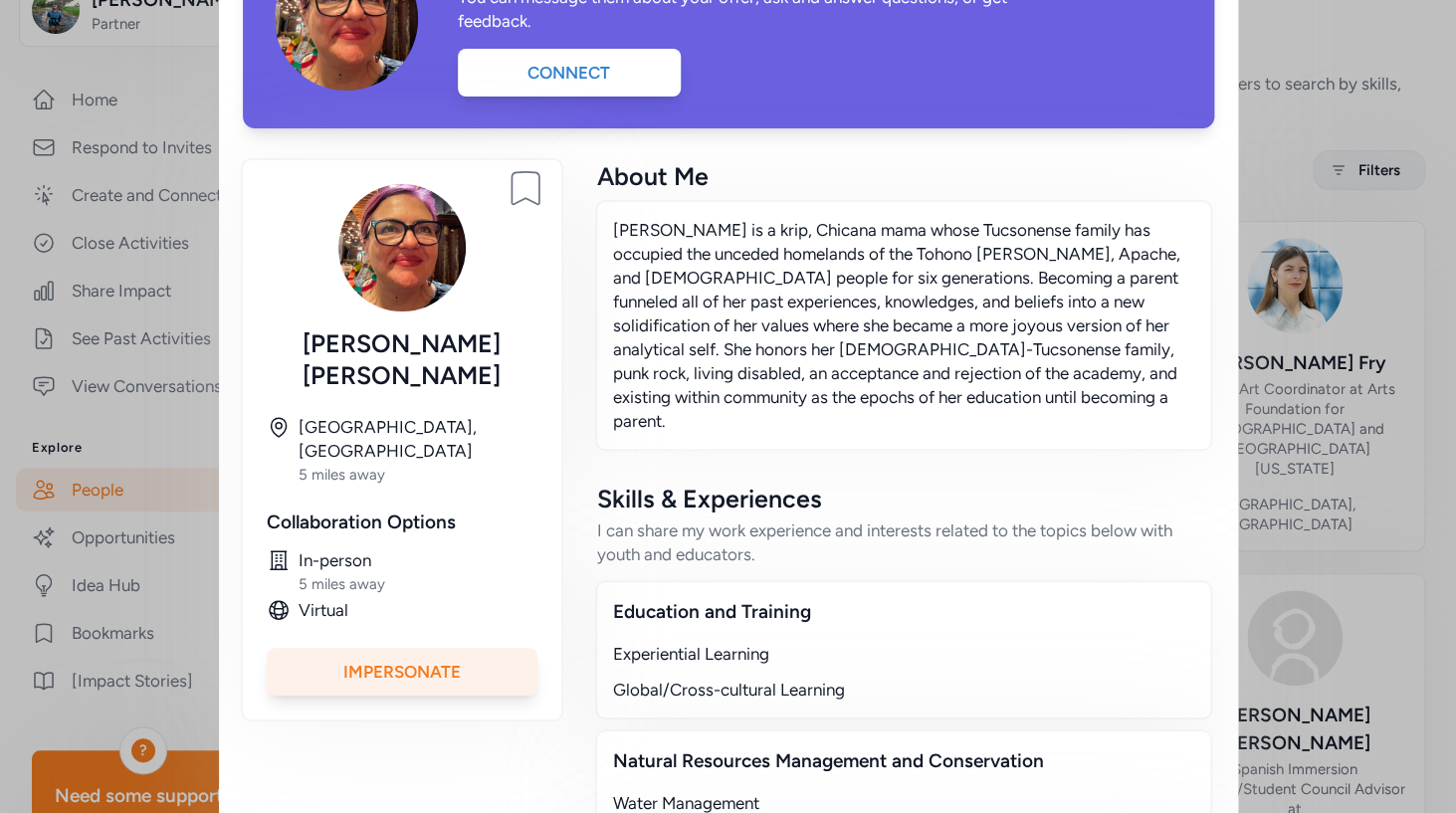 scroll, scrollTop: 183, scrollLeft: 0, axis: vertical 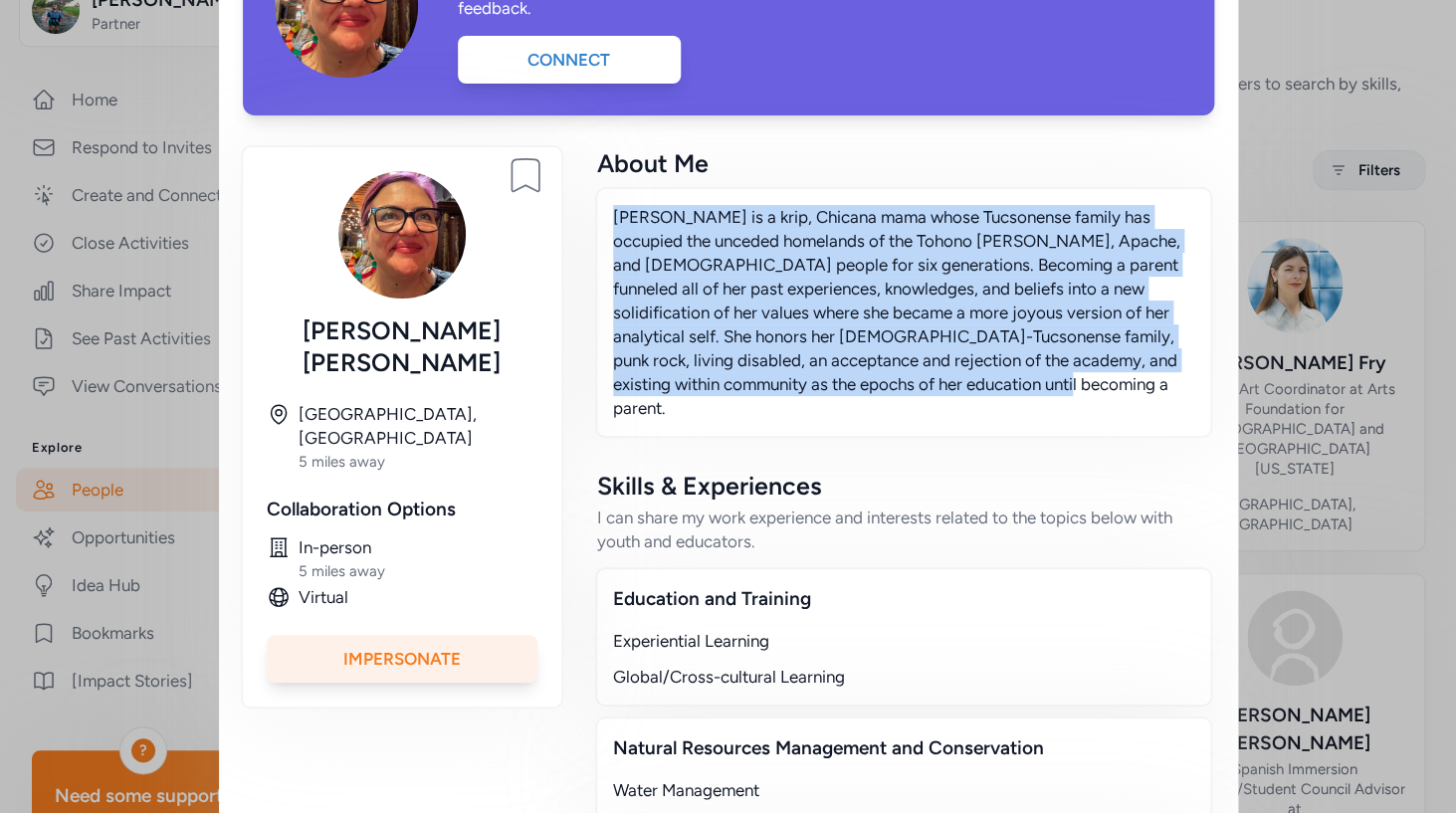 drag, startPoint x: 1036, startPoint y: 393, endPoint x: 673, endPoint y: 266, distance: 384.5751 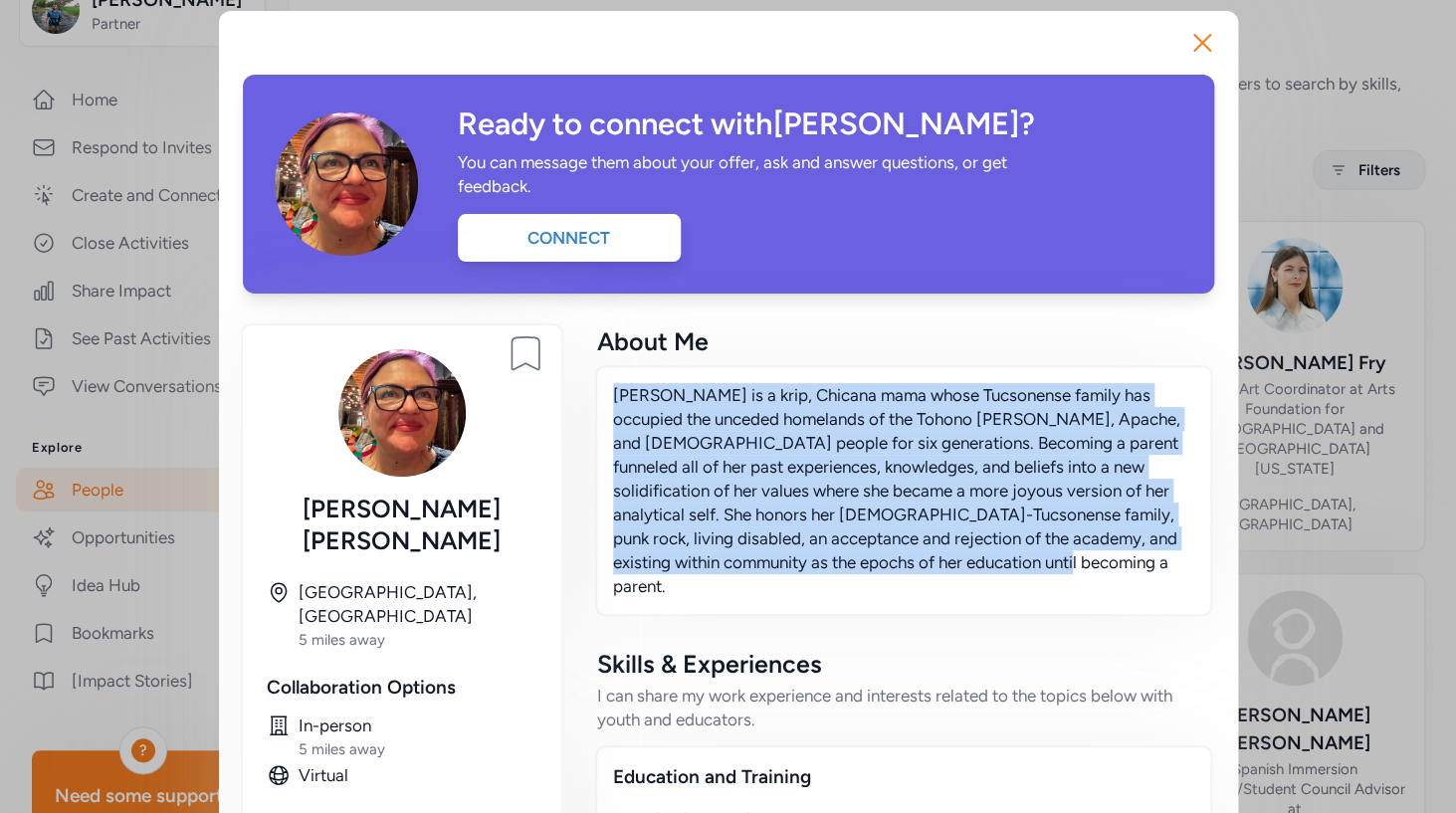 scroll, scrollTop: 0, scrollLeft: 0, axis: both 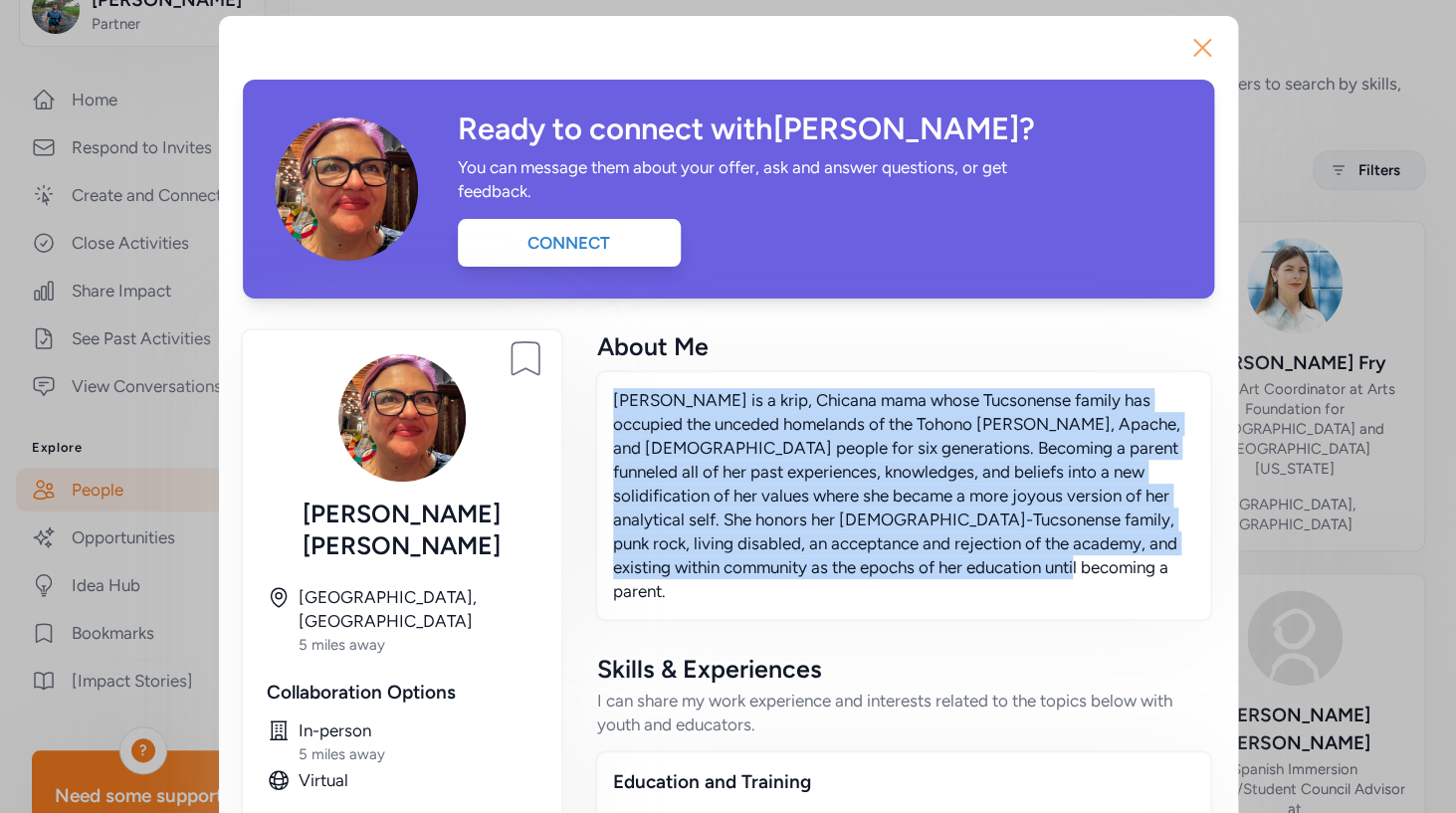 click 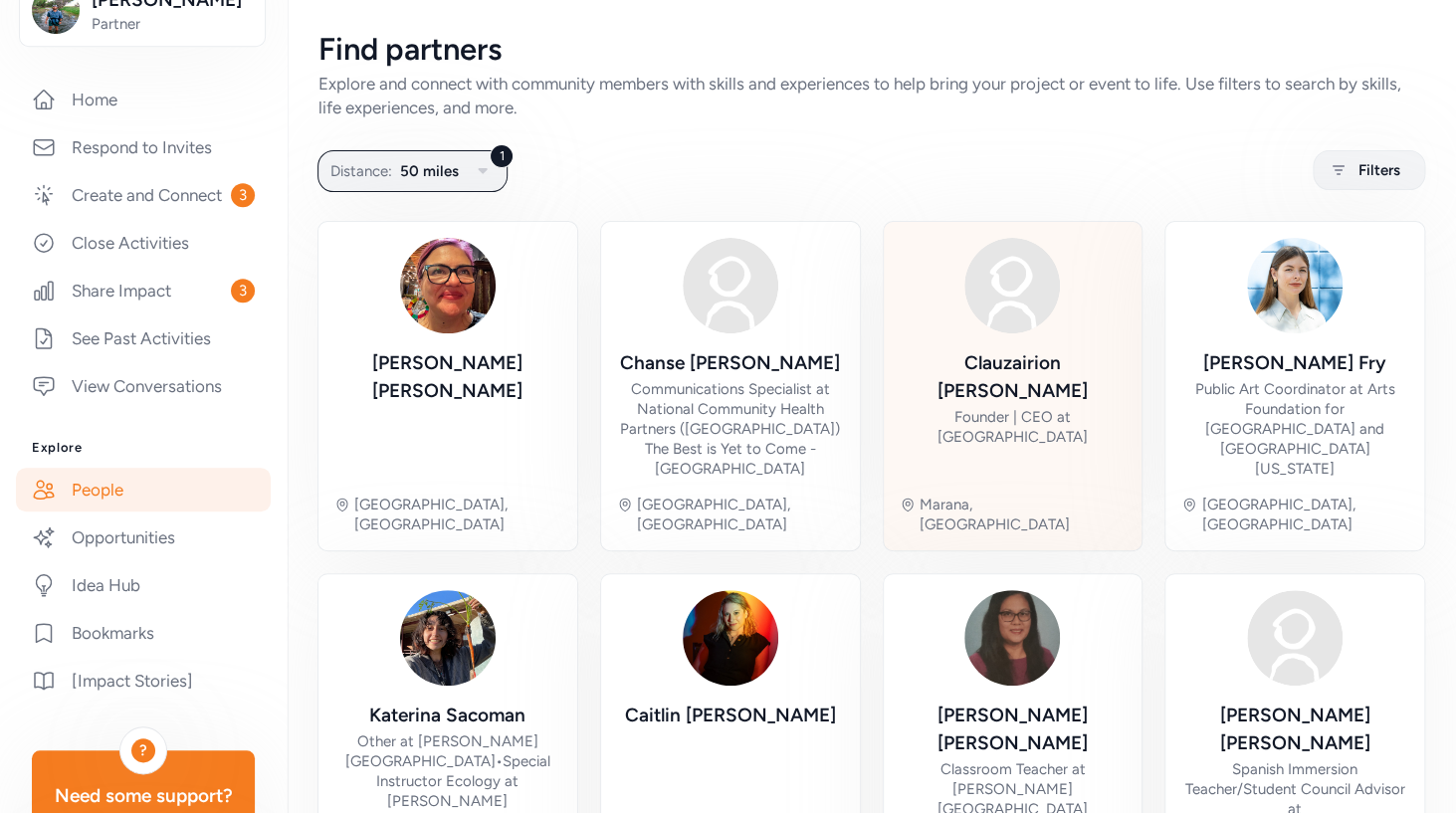 scroll, scrollTop: 151, scrollLeft: 0, axis: vertical 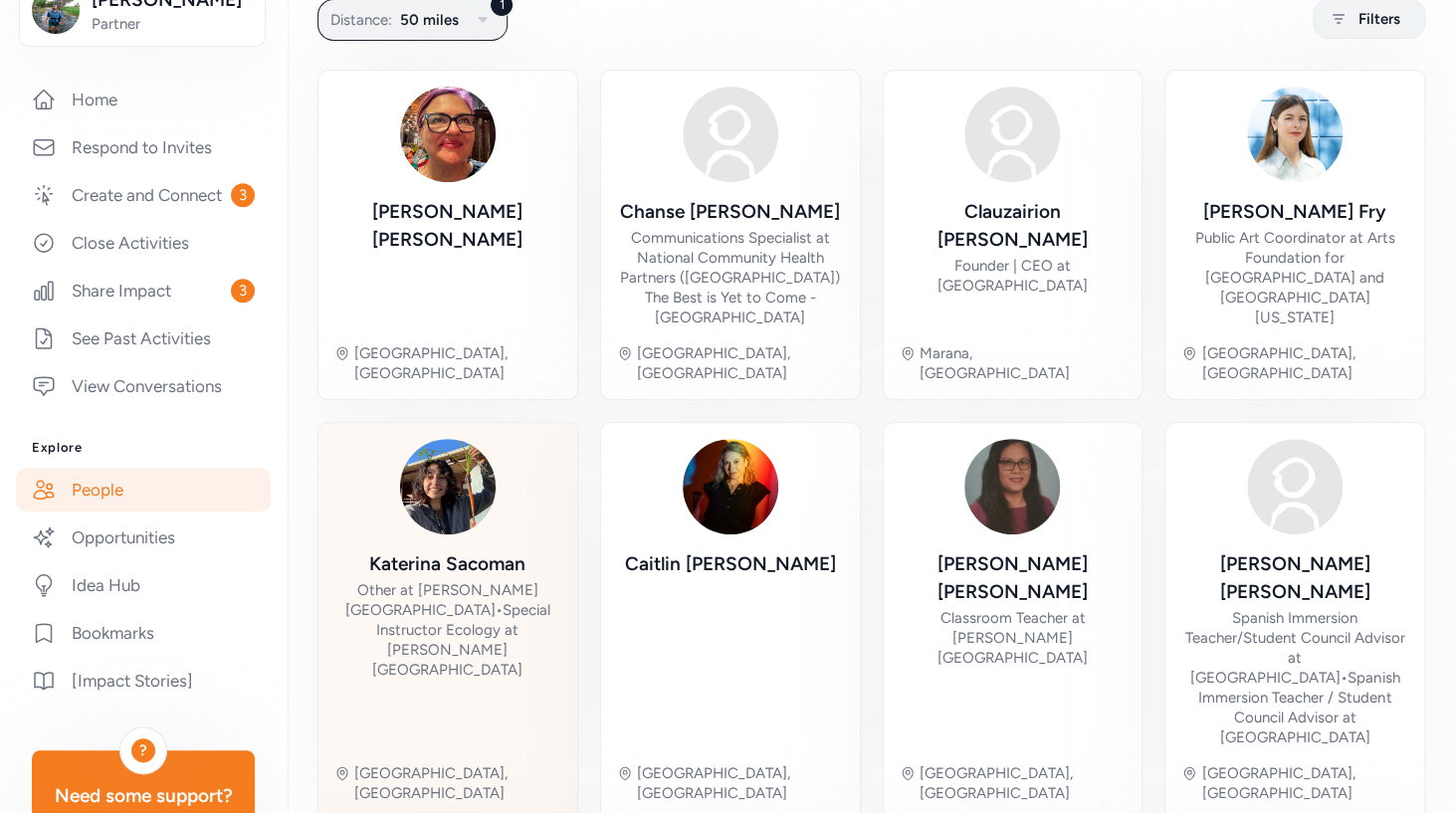 click on "Katerina   Sacoman Other at Manzo Elementary School  •  Special Instructor Ecology at Ricardo Manzo Elementary School Tucson, AZ" at bounding box center (448, 621) 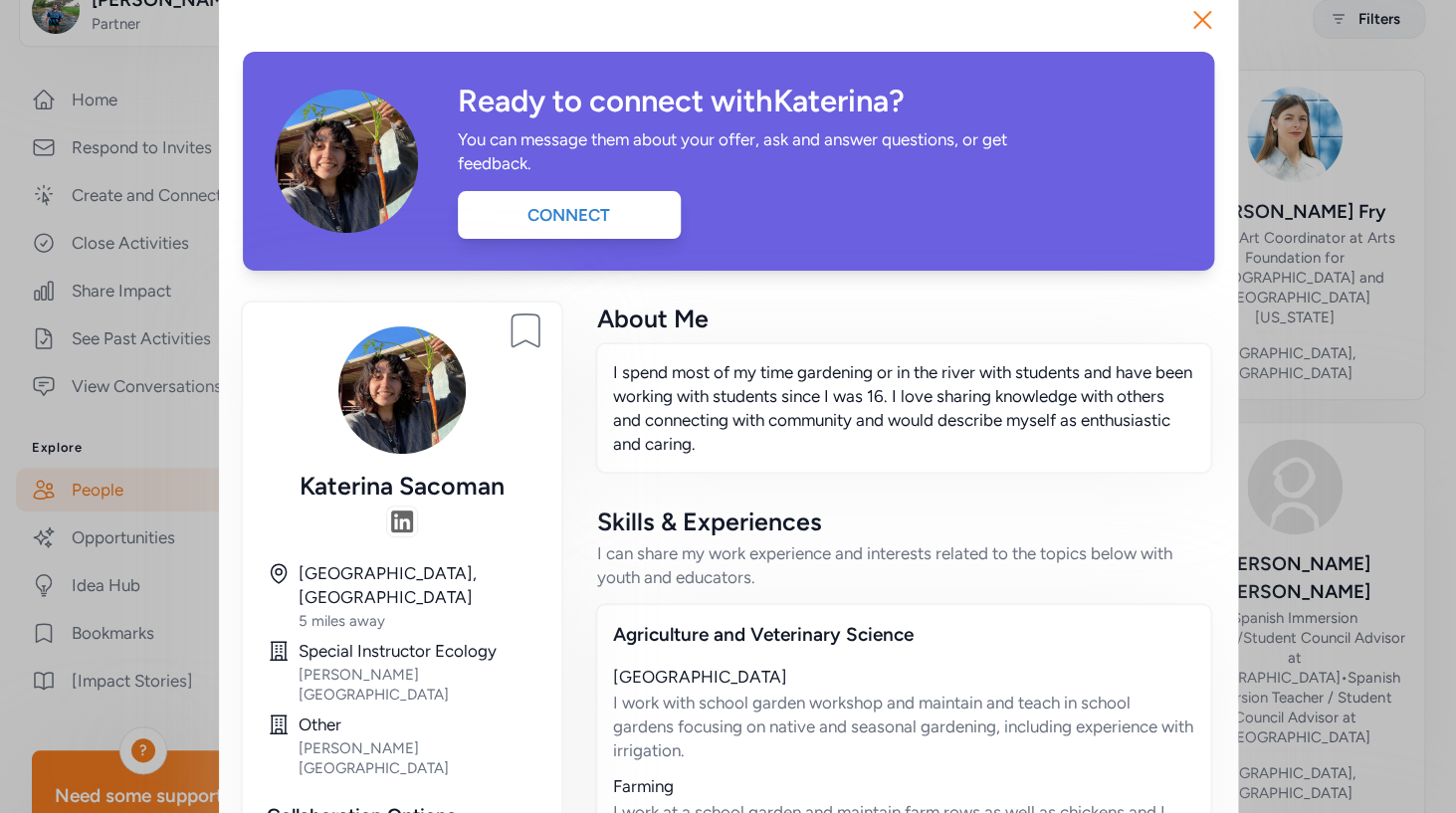 scroll, scrollTop: 0, scrollLeft: 0, axis: both 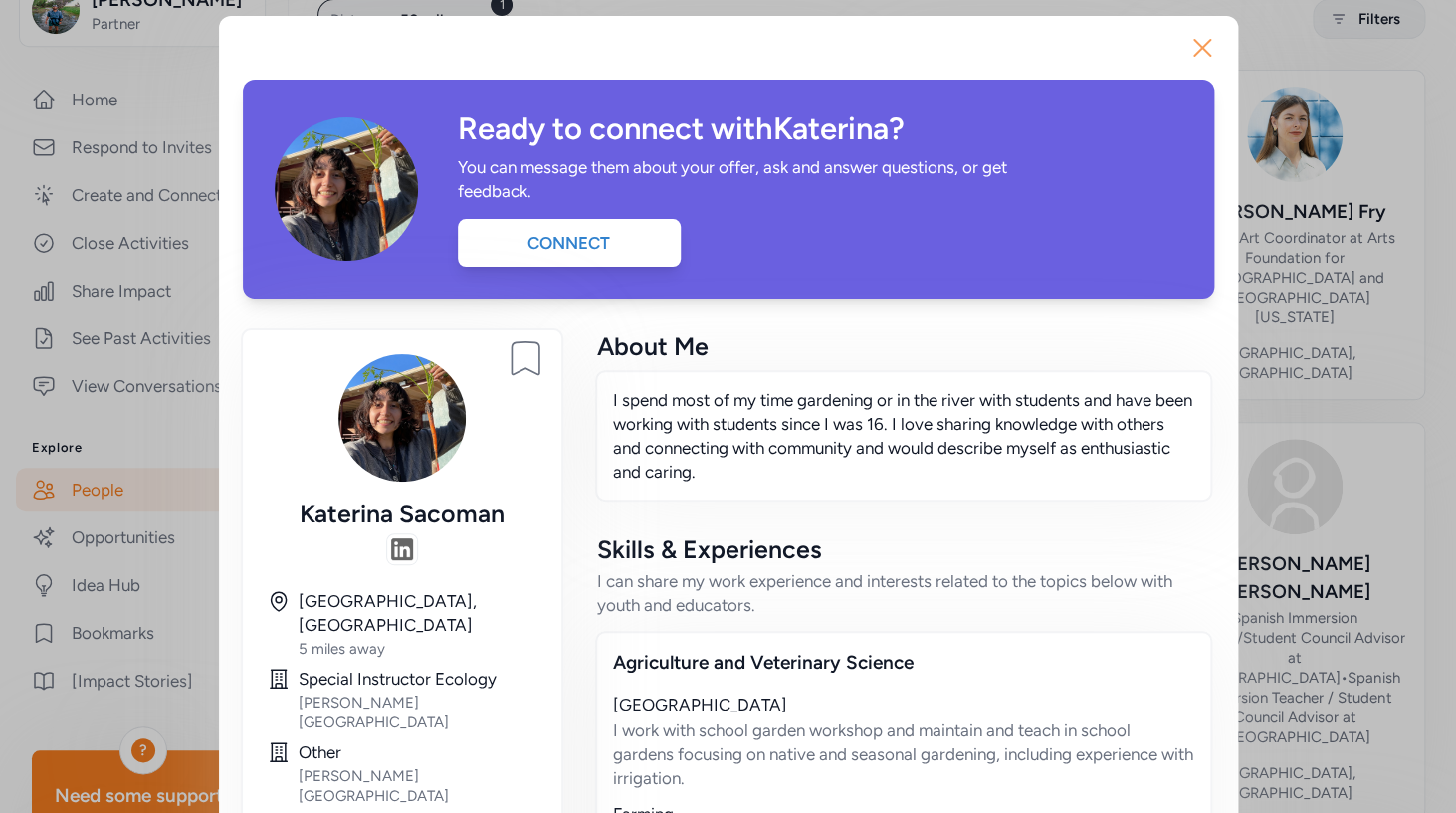 click 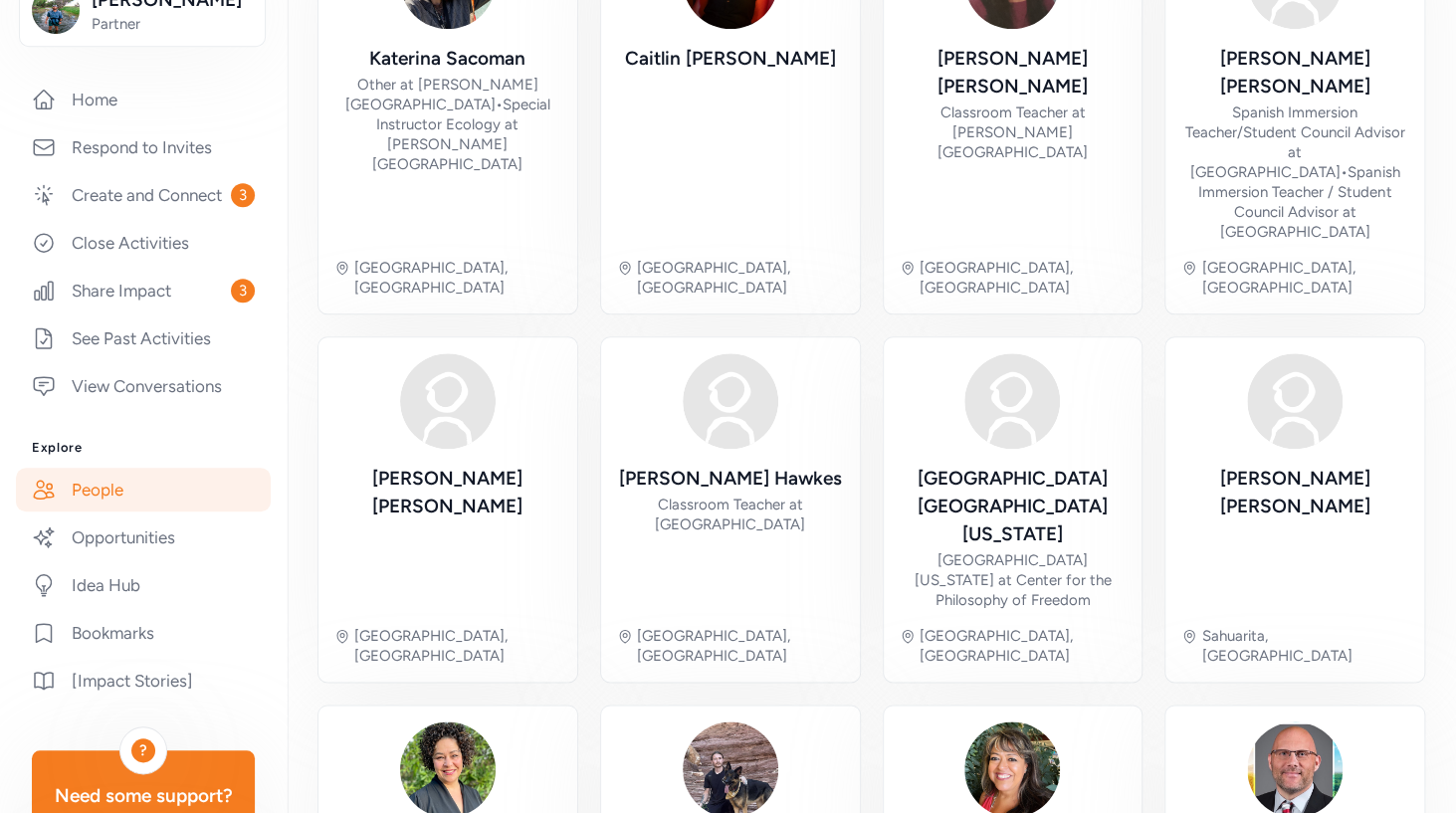 scroll, scrollTop: 767, scrollLeft: 0, axis: vertical 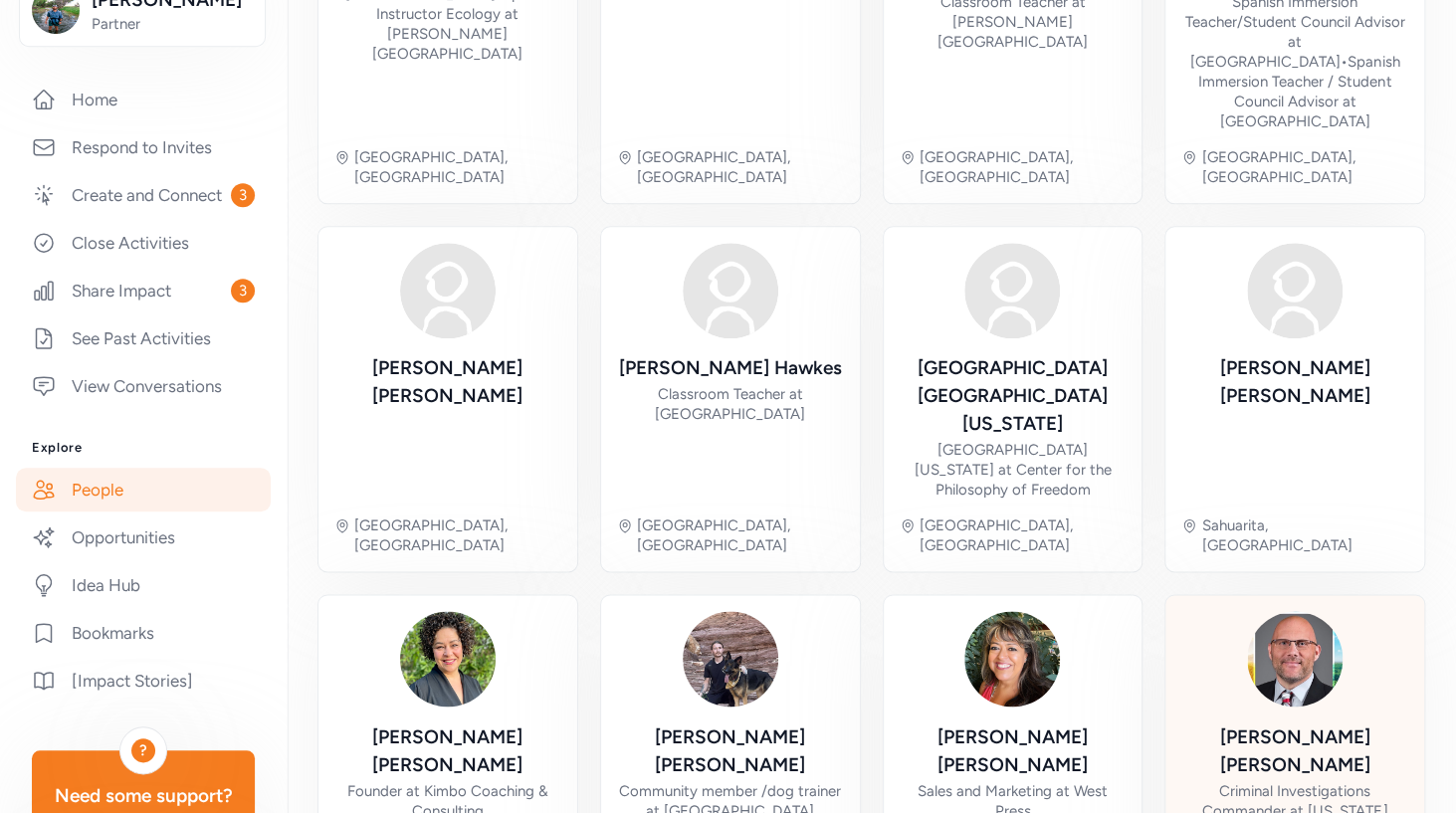 click on "Criminal Investigations Commander at Arizona Department of Corrections, Rehabilitation & Reentry" at bounding box center [1295, 820] 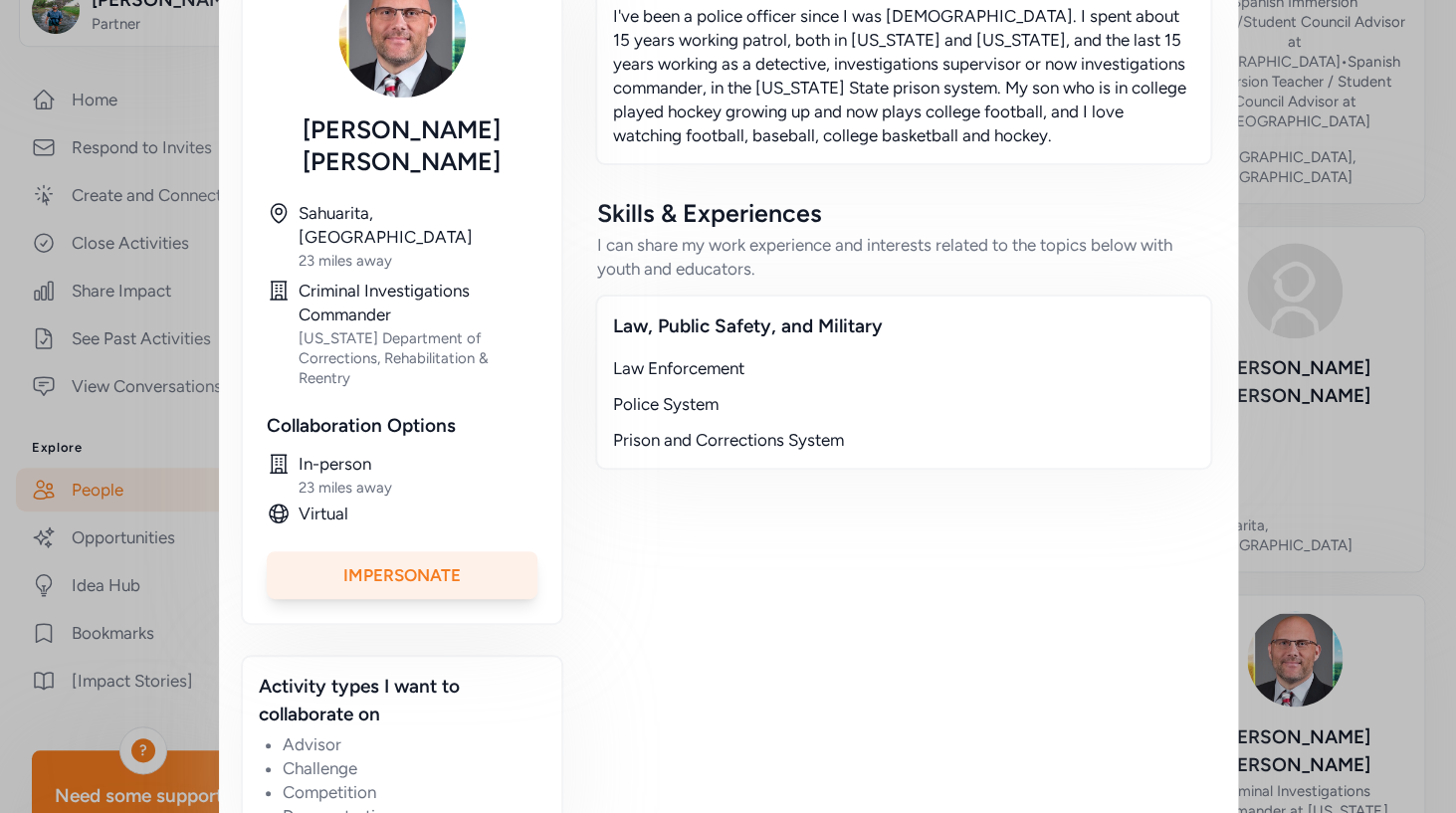 scroll, scrollTop: 408, scrollLeft: 0, axis: vertical 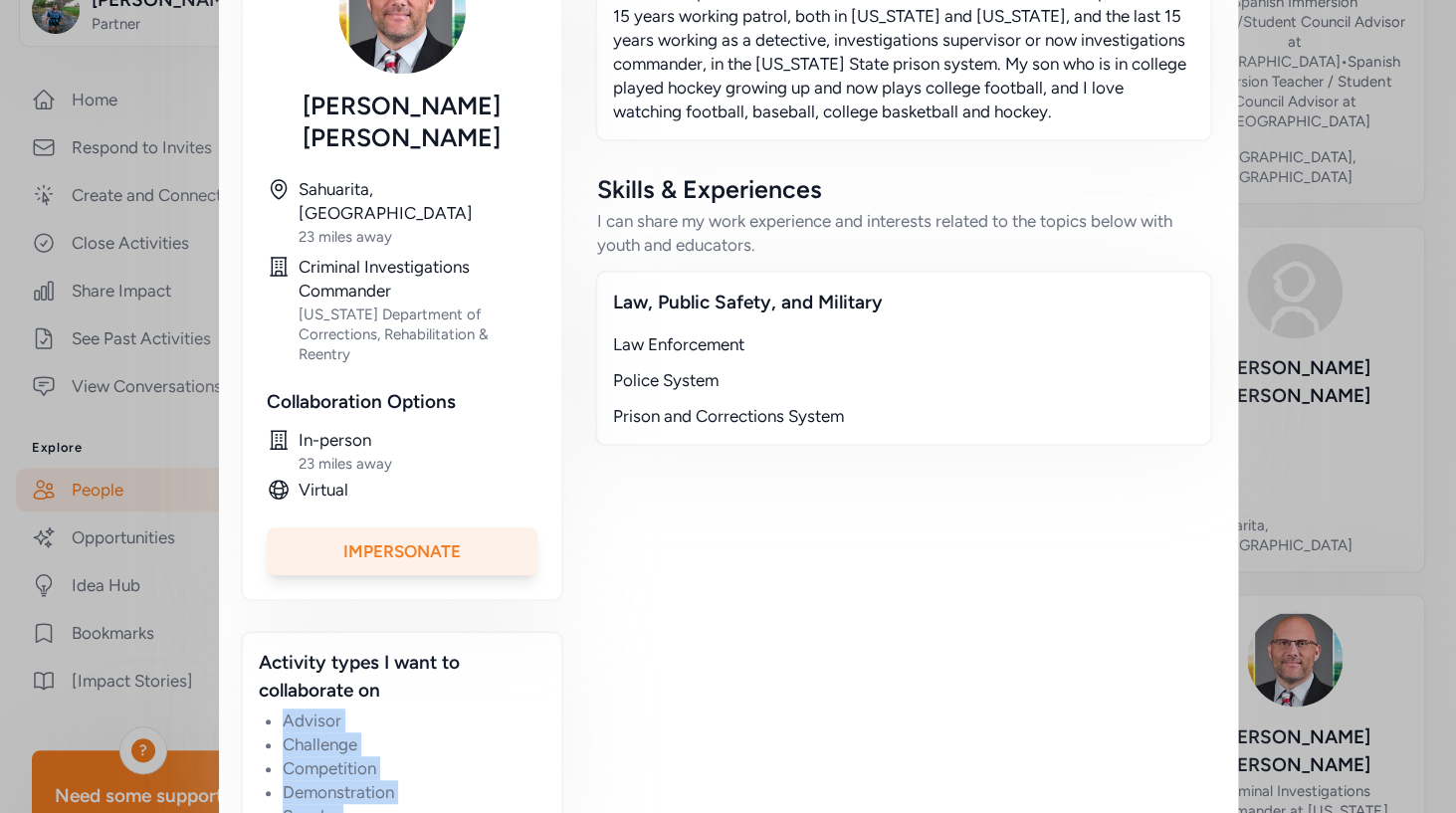 drag, startPoint x: 357, startPoint y: 757, endPoint x: 242, endPoint y: 655, distance: 153.71727 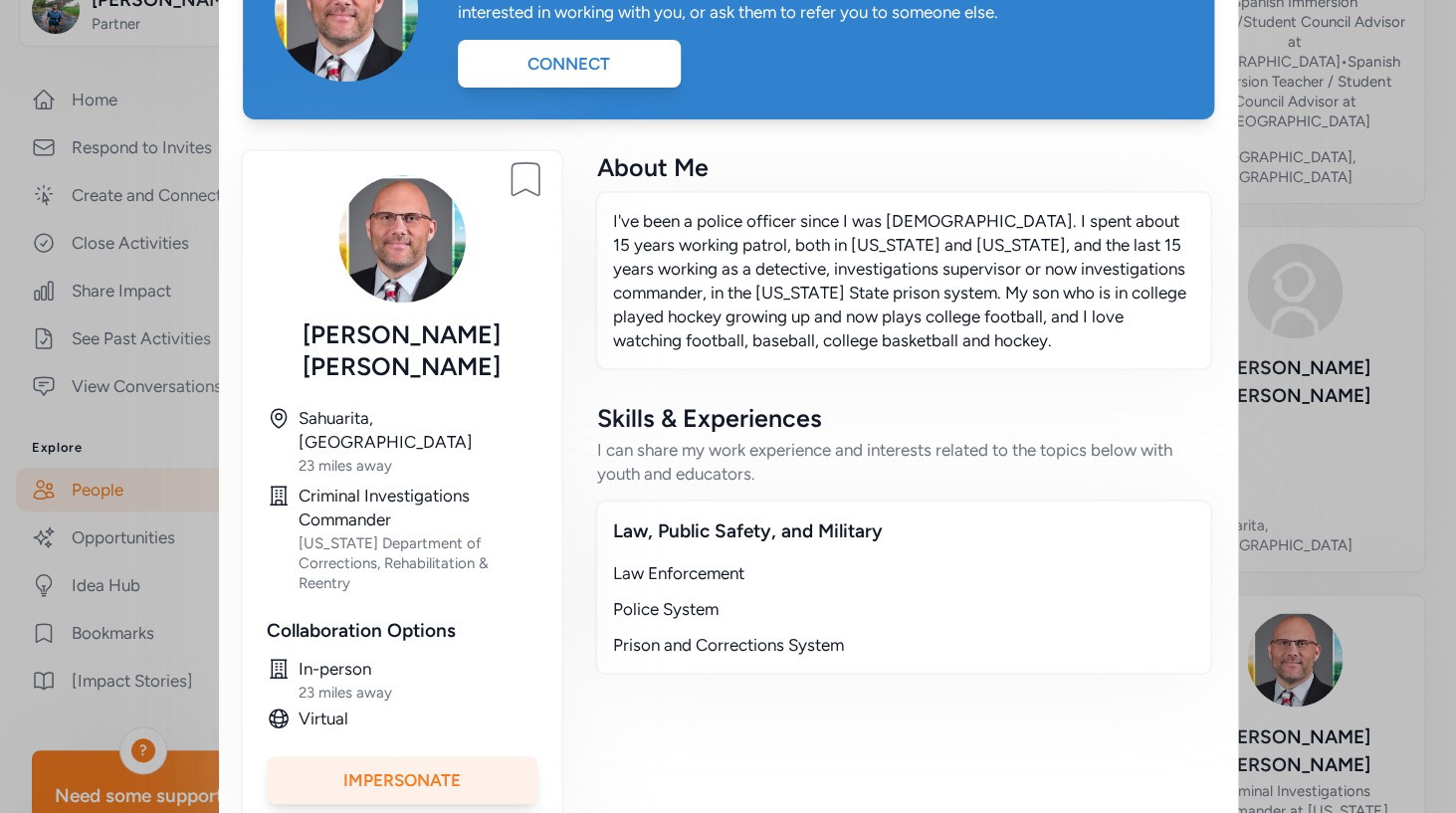 scroll, scrollTop: 0, scrollLeft: 0, axis: both 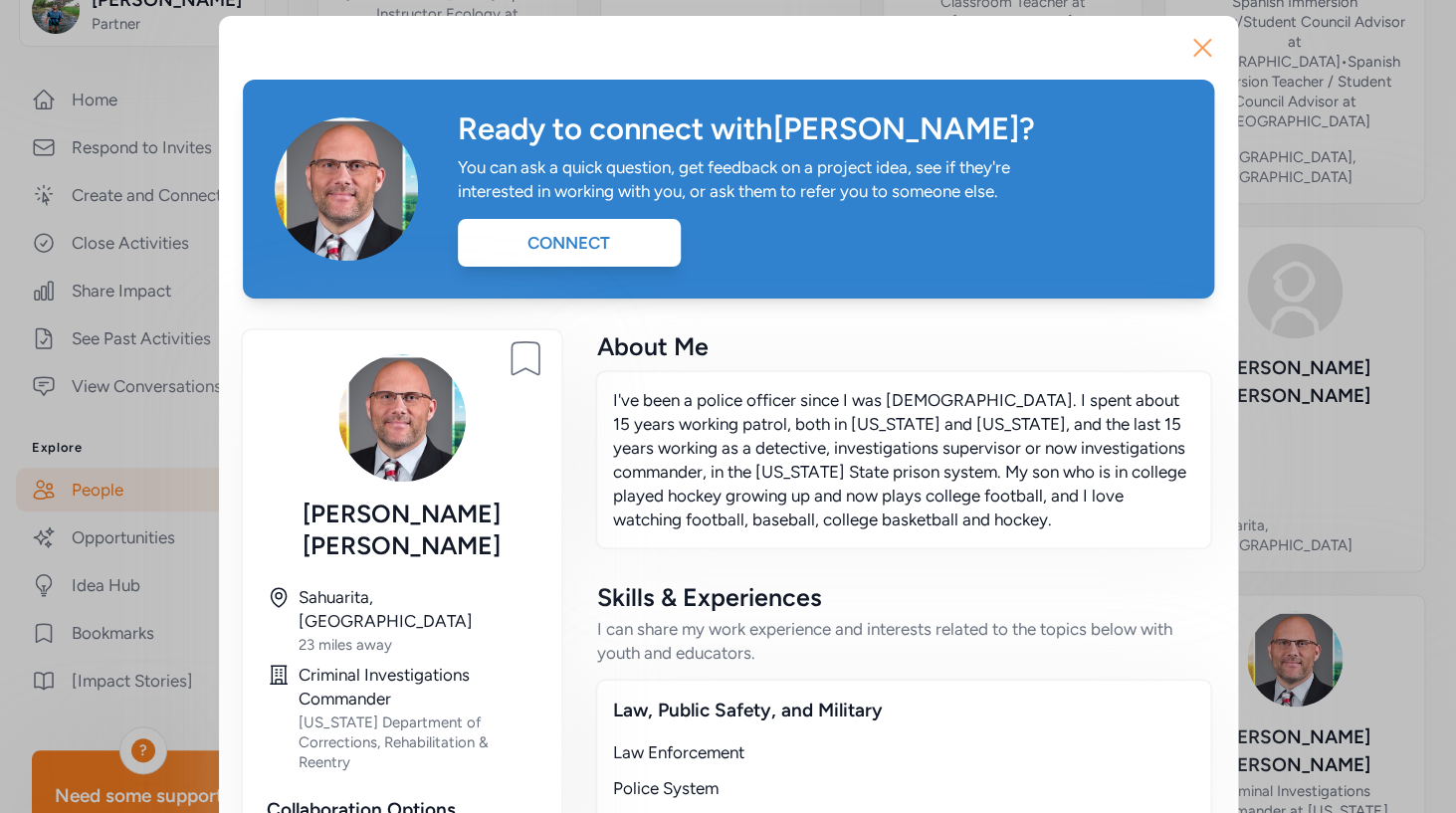 click 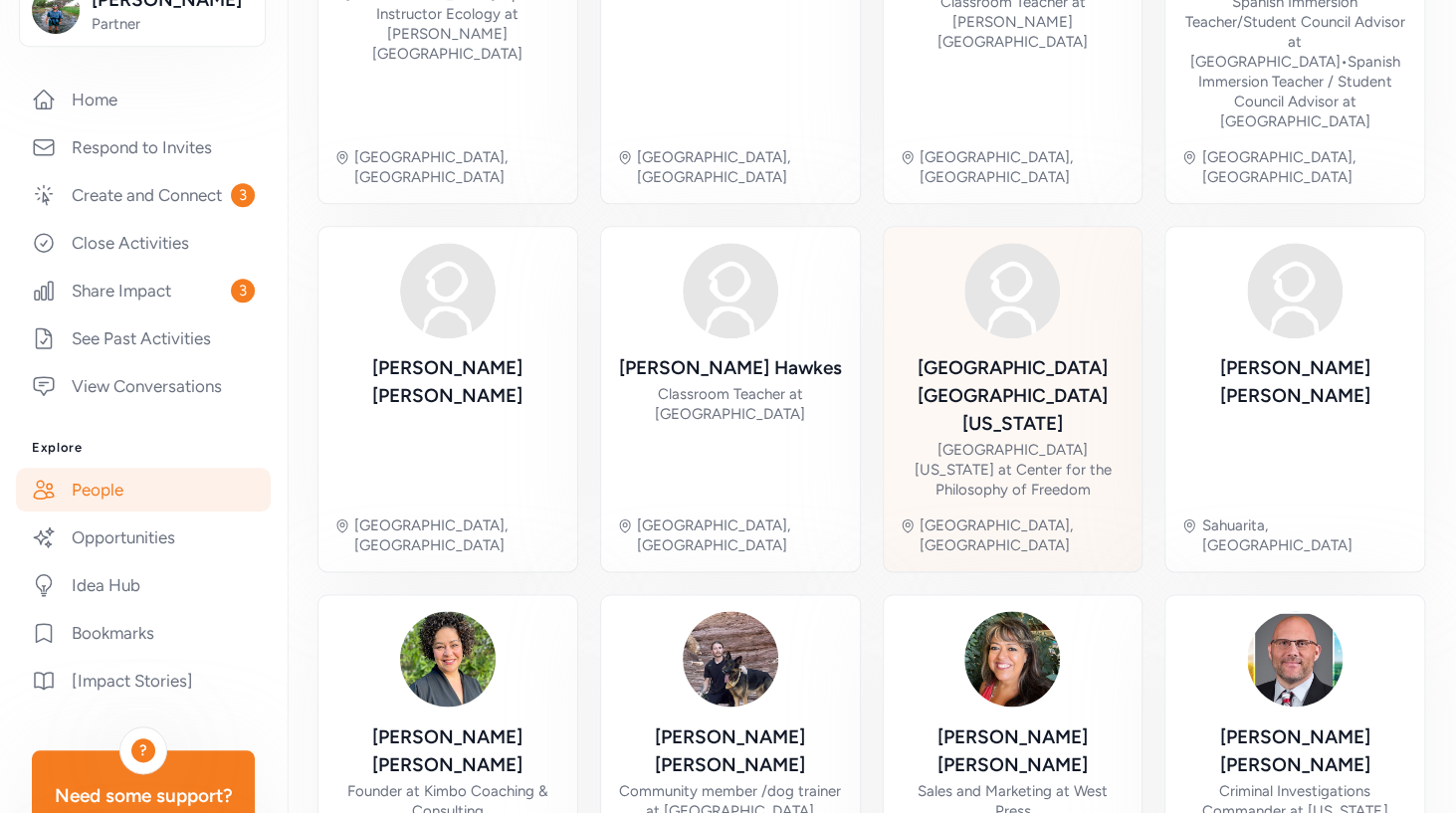 scroll, scrollTop: 0, scrollLeft: 0, axis: both 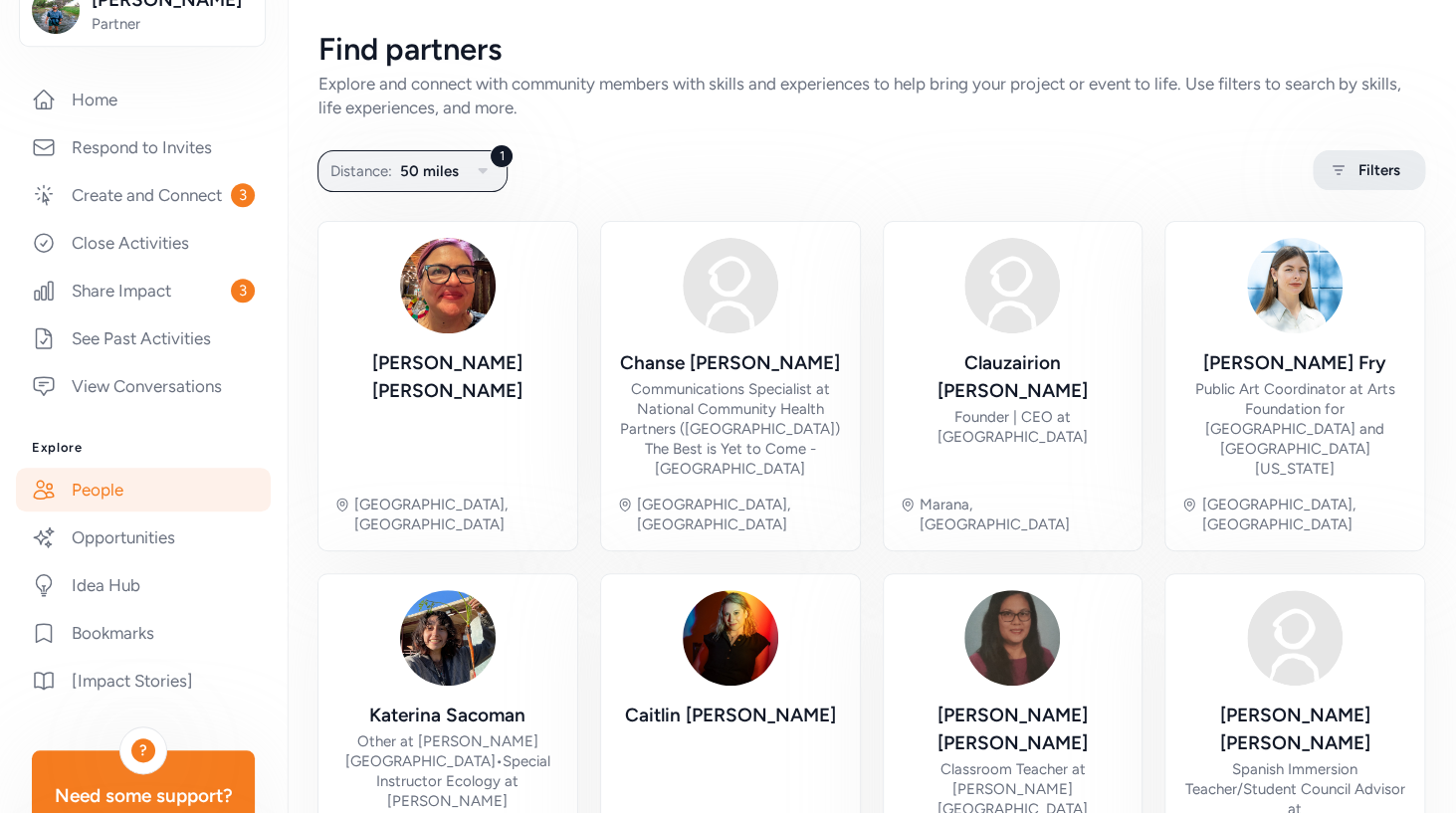 click on "Filters" at bounding box center [1379, 170] 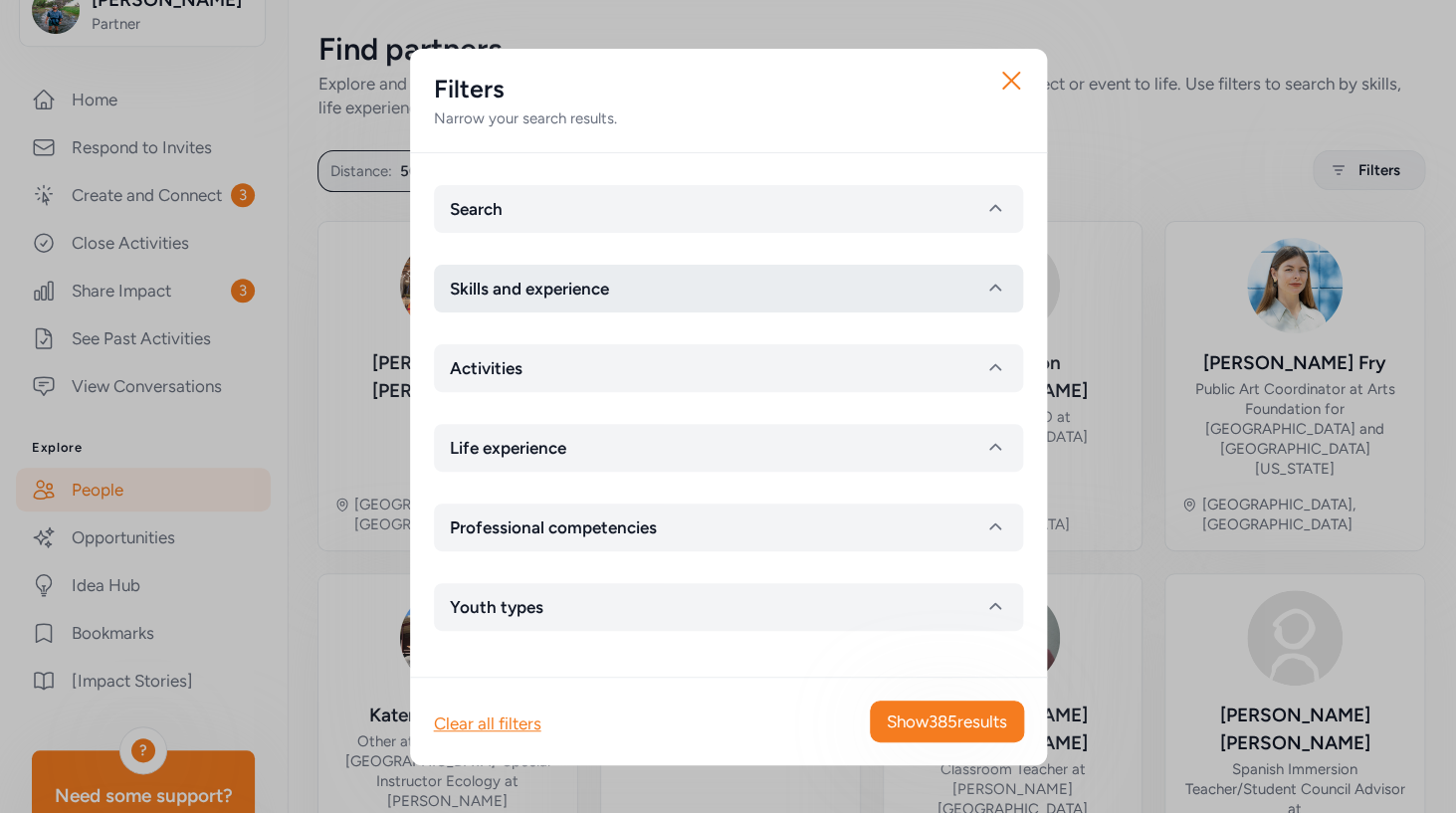 click on "Skills and experience" at bounding box center (728, 289) 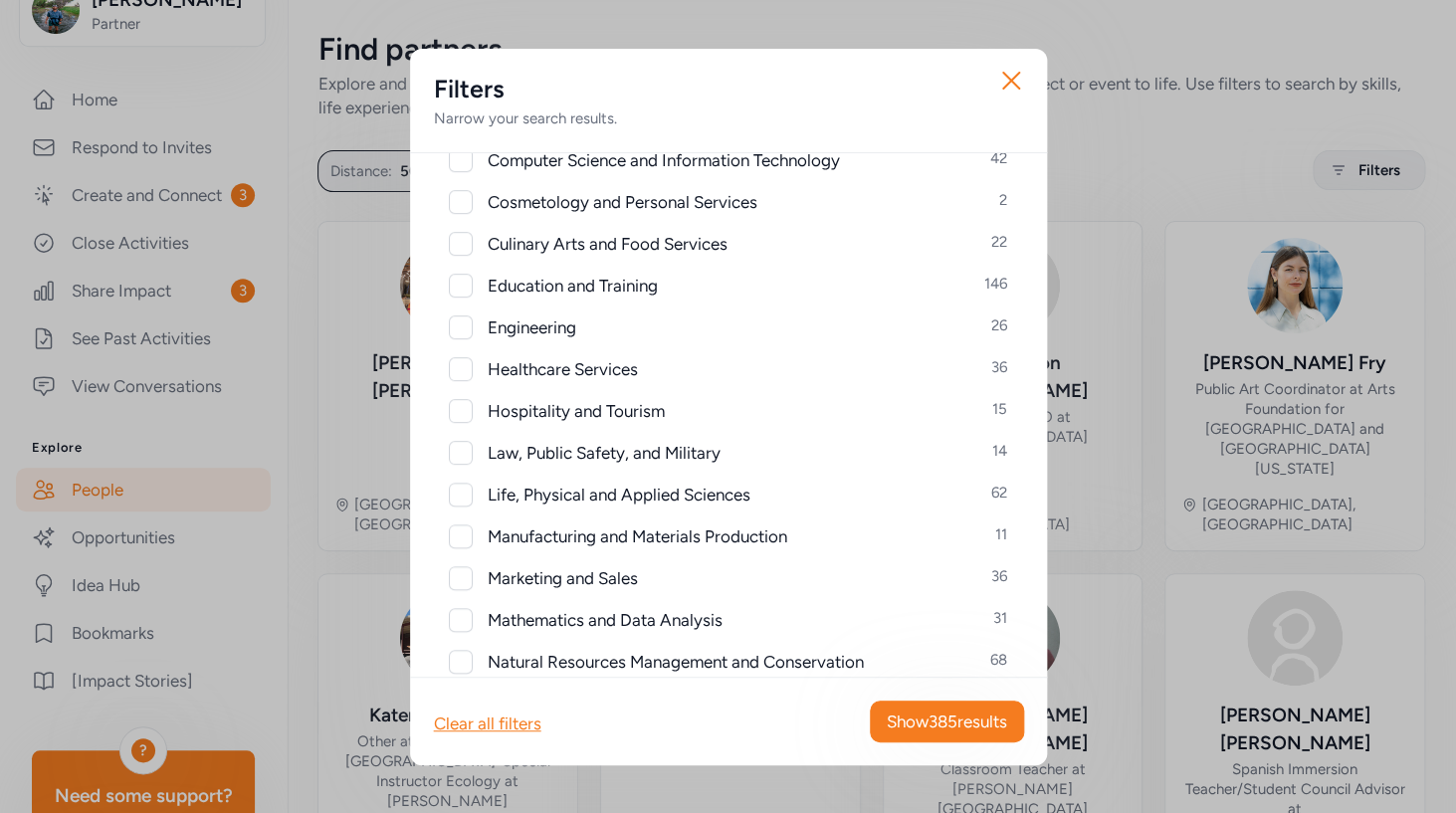 scroll, scrollTop: 498, scrollLeft: 0, axis: vertical 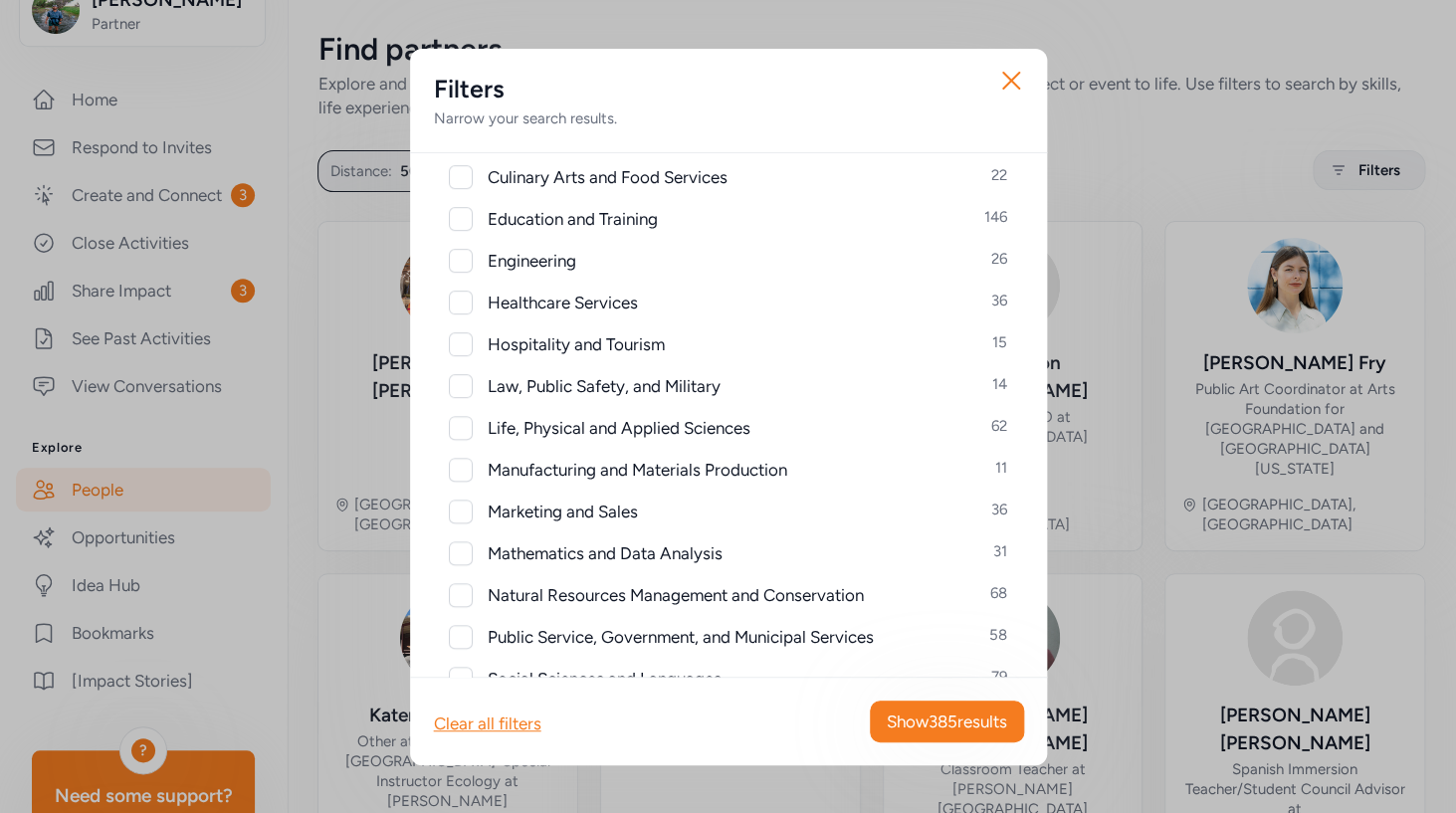 click at bounding box center [461, 219] 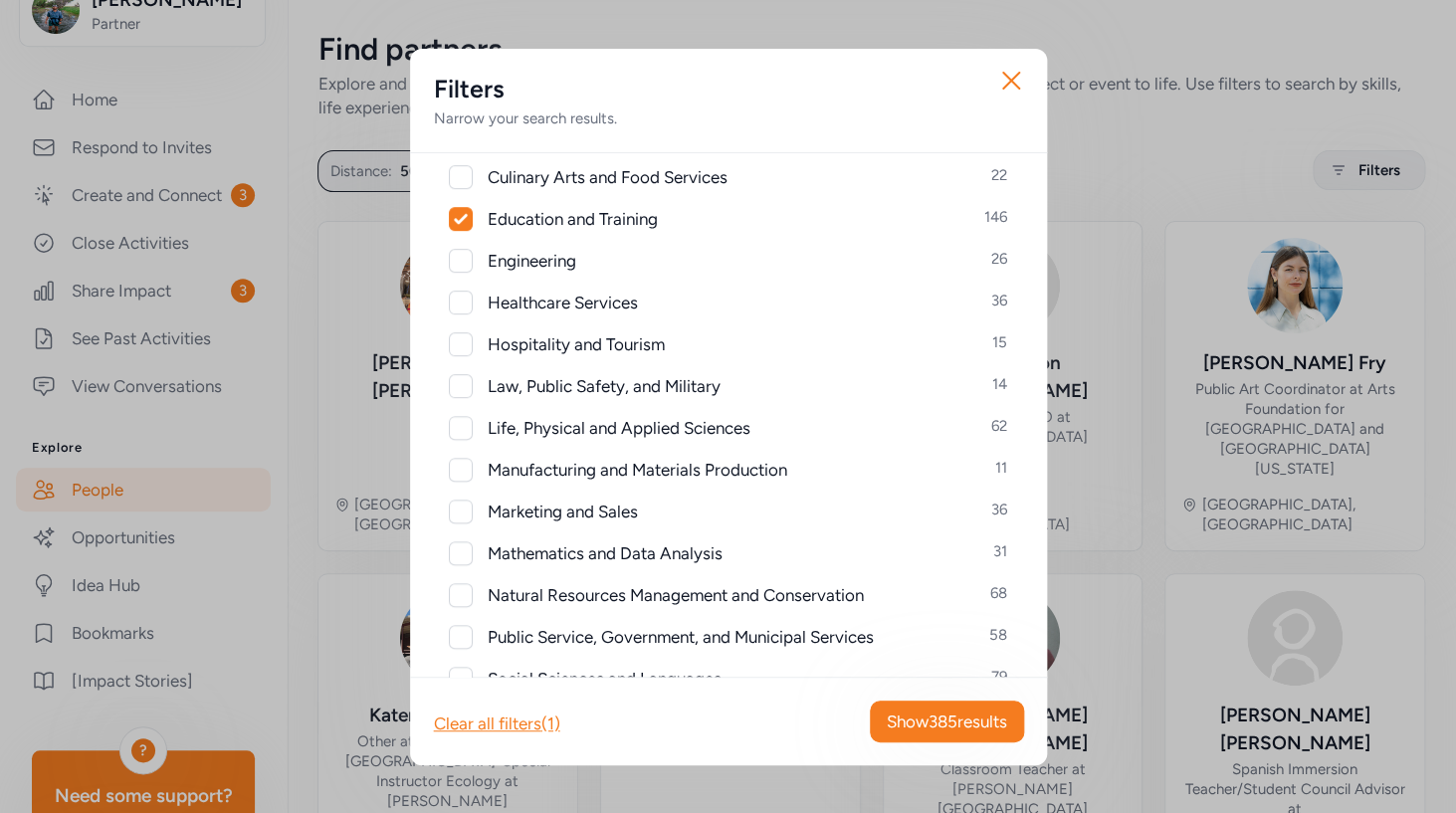 click 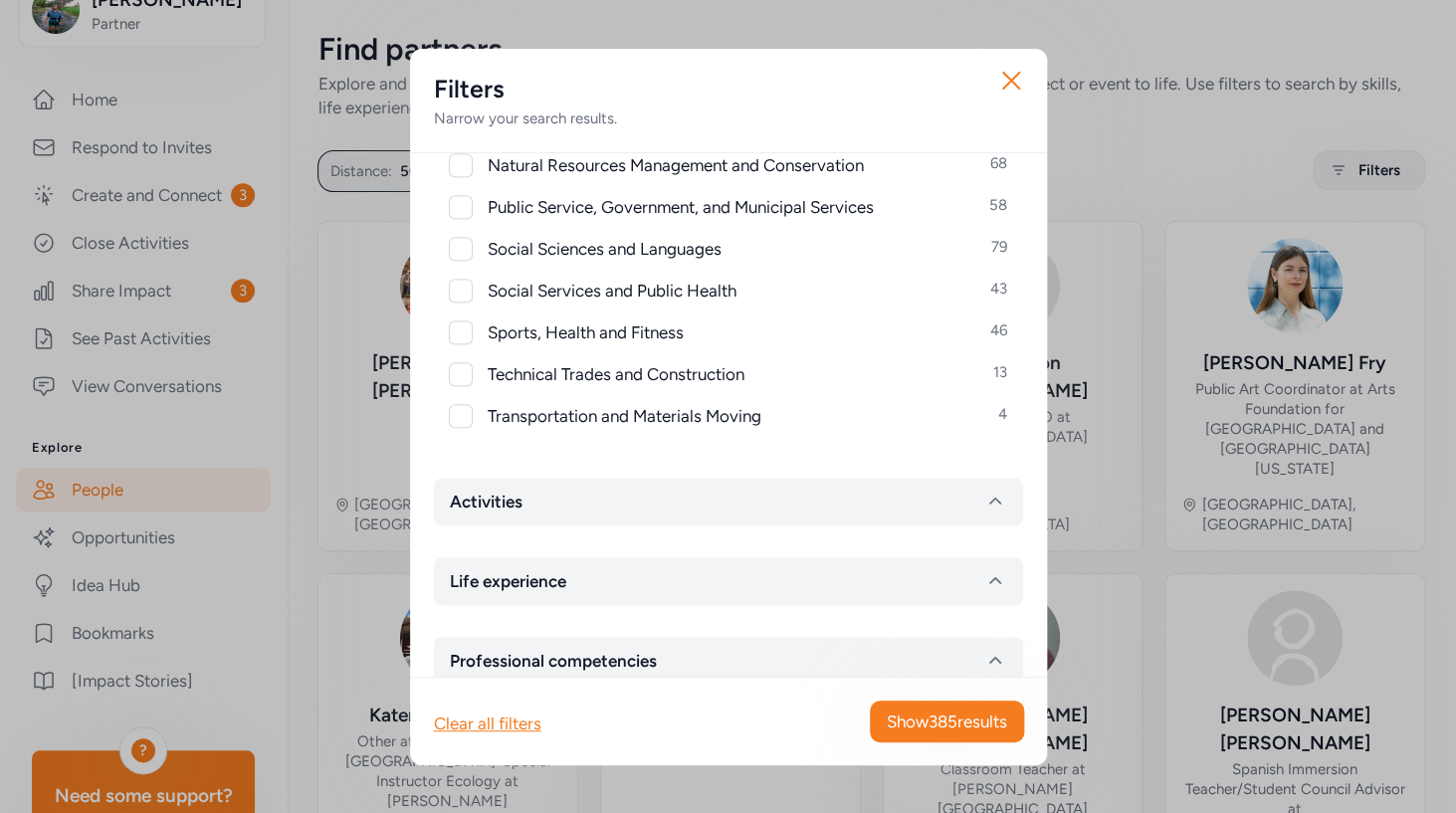 scroll, scrollTop: 1022, scrollLeft: 0, axis: vertical 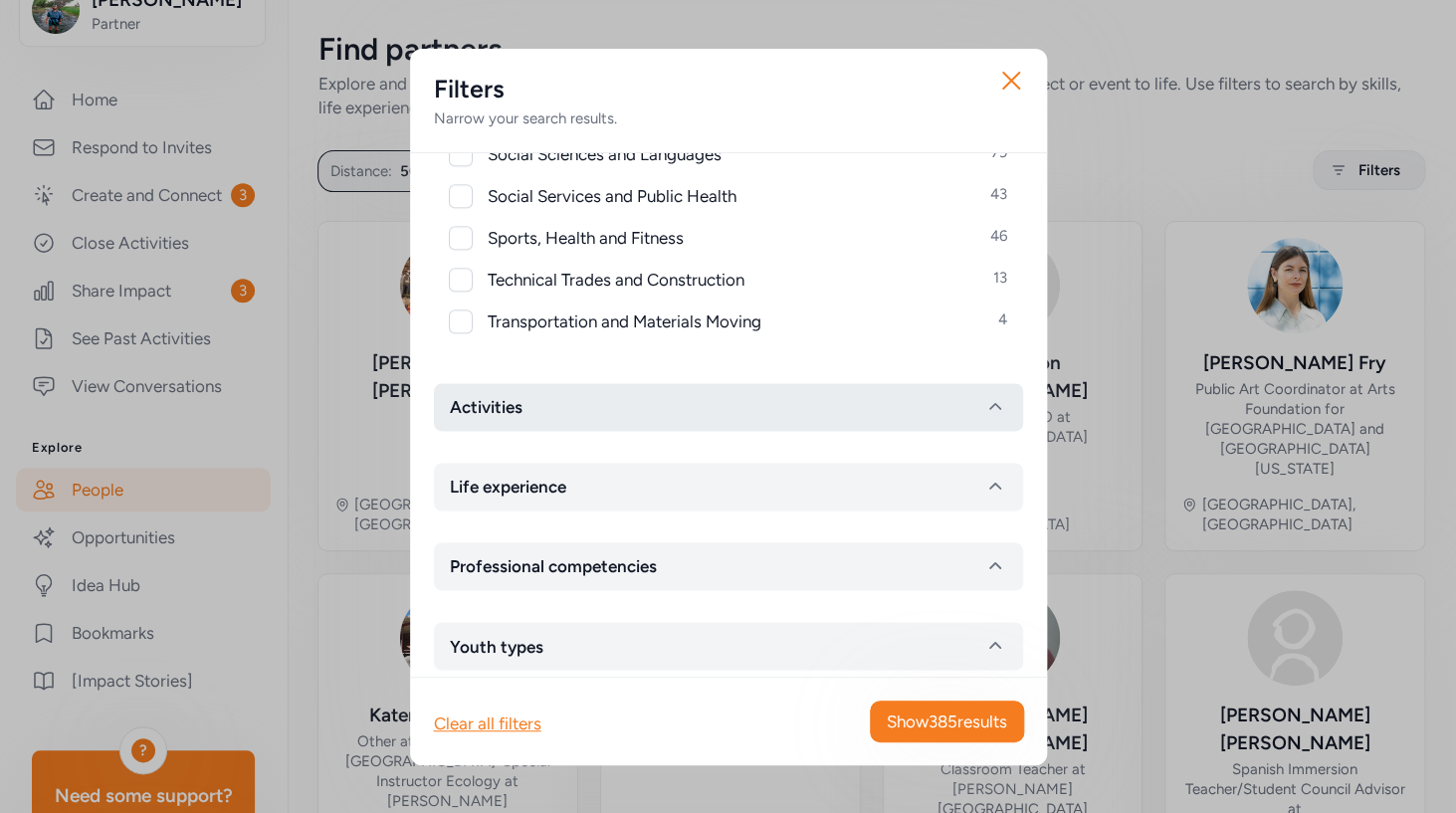 click on "Activities" at bounding box center [728, 407] 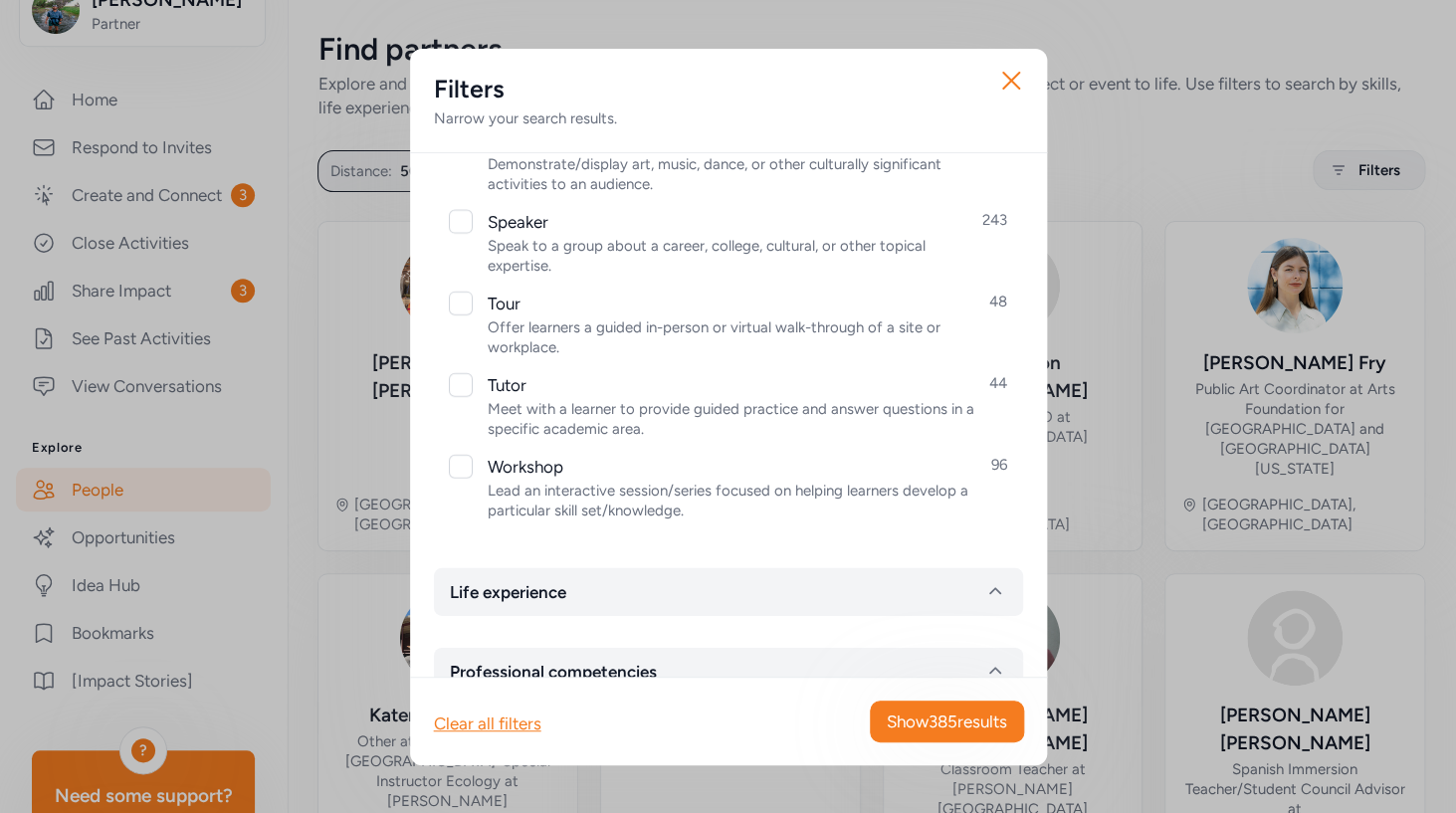 scroll, scrollTop: 2225, scrollLeft: 0, axis: vertical 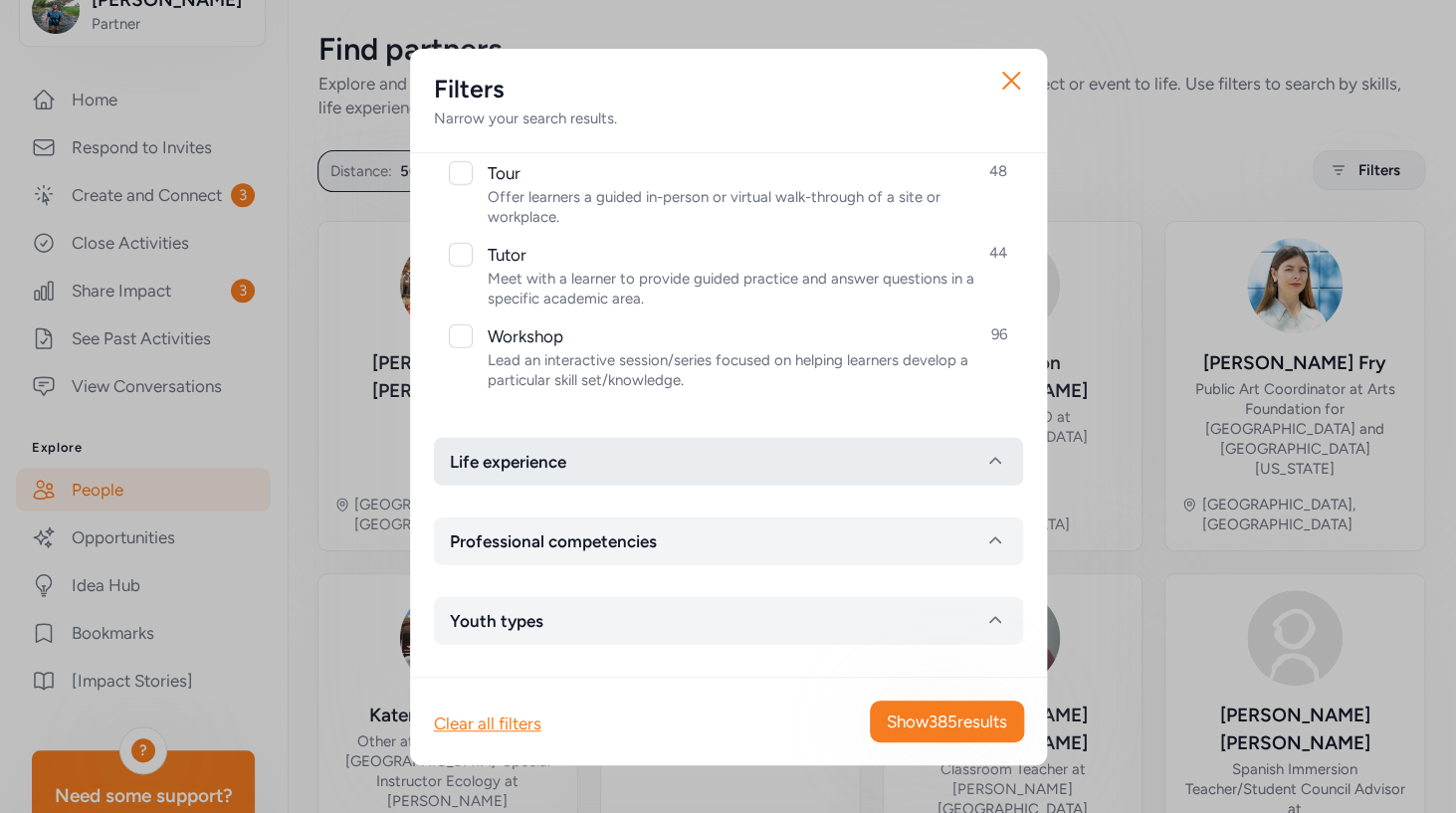 click on "Life experience" at bounding box center [728, 462] 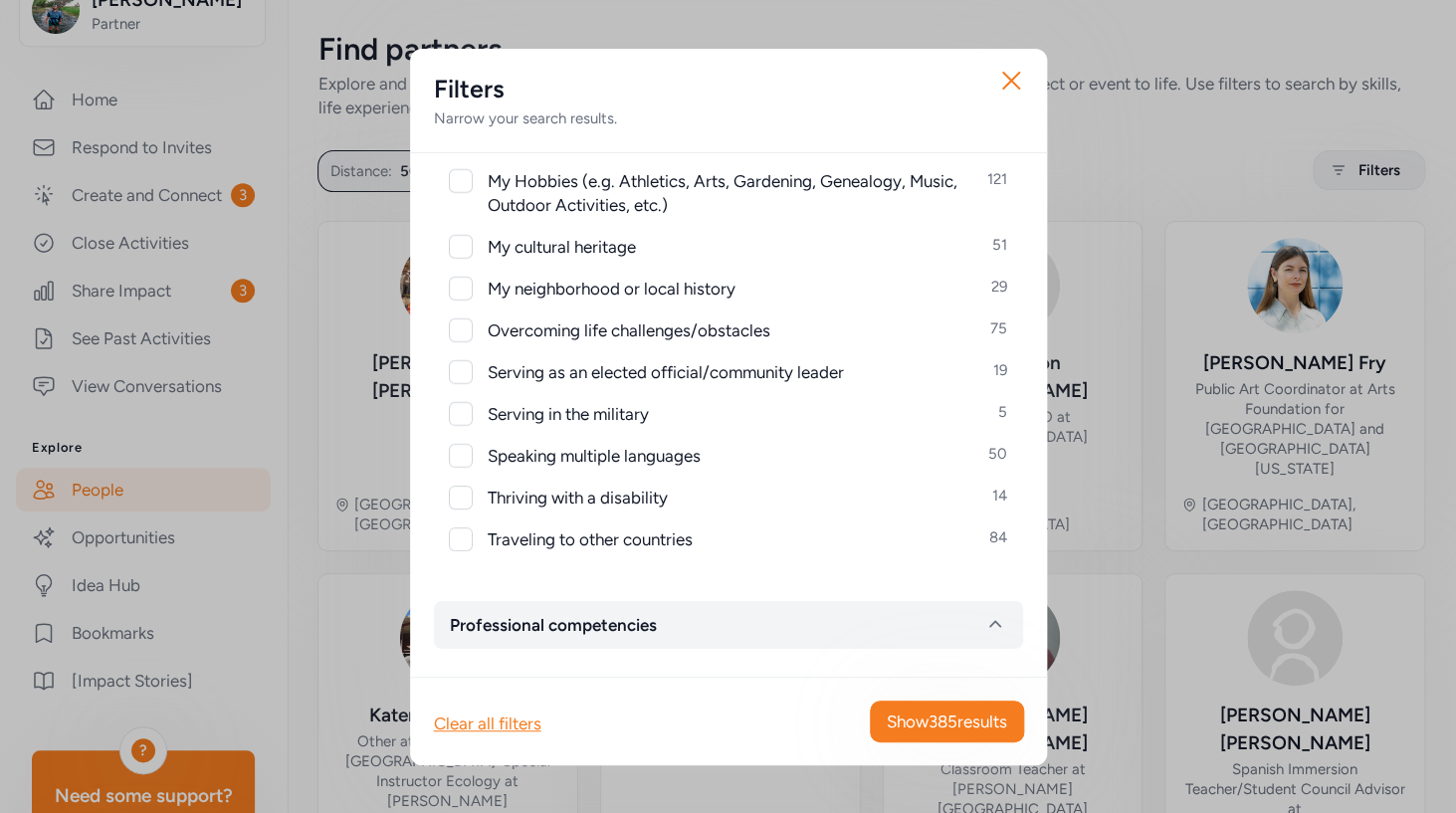 scroll, scrollTop: 2683, scrollLeft: 0, axis: vertical 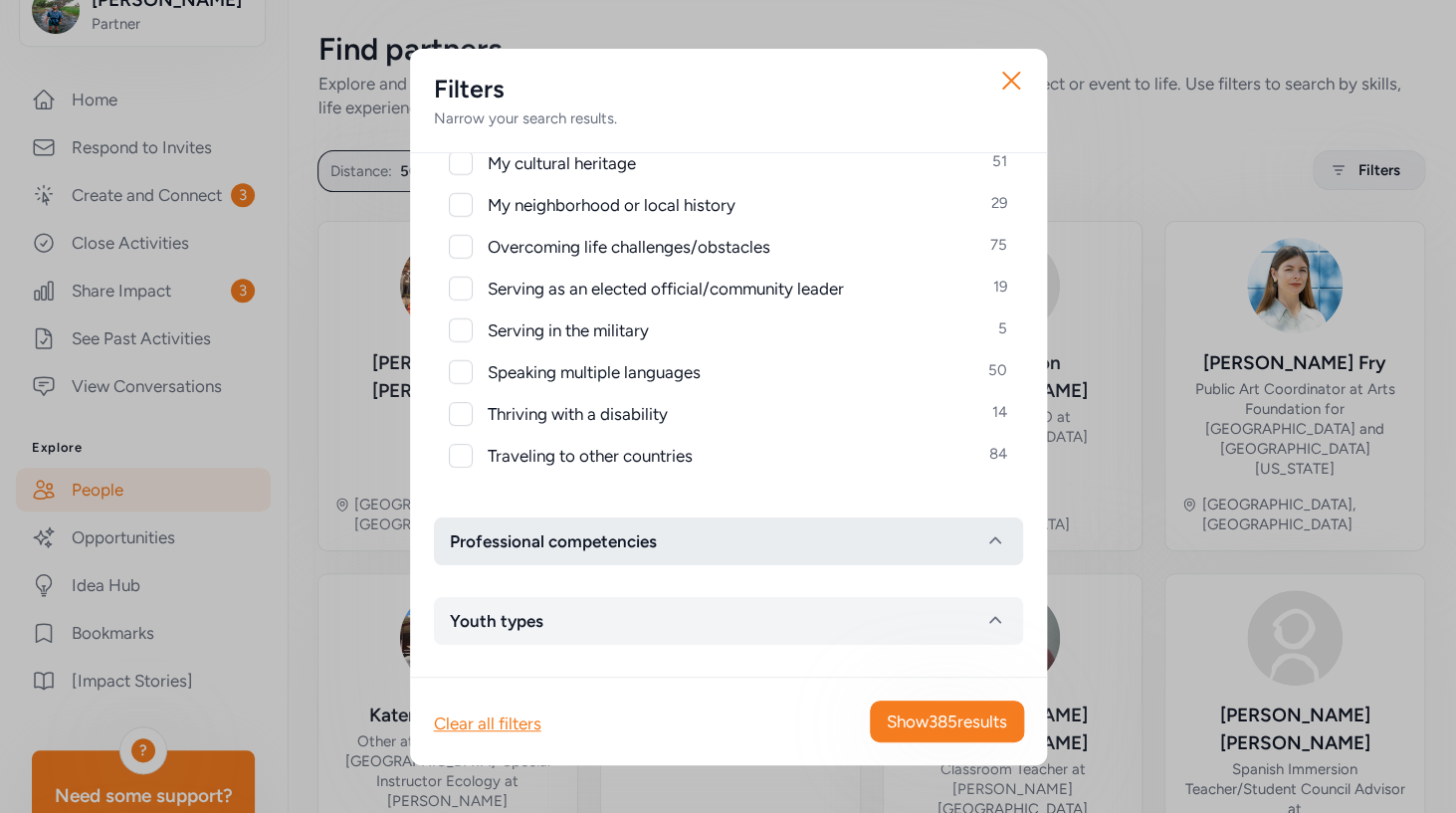 click on "Professional competencies" at bounding box center (728, 541) 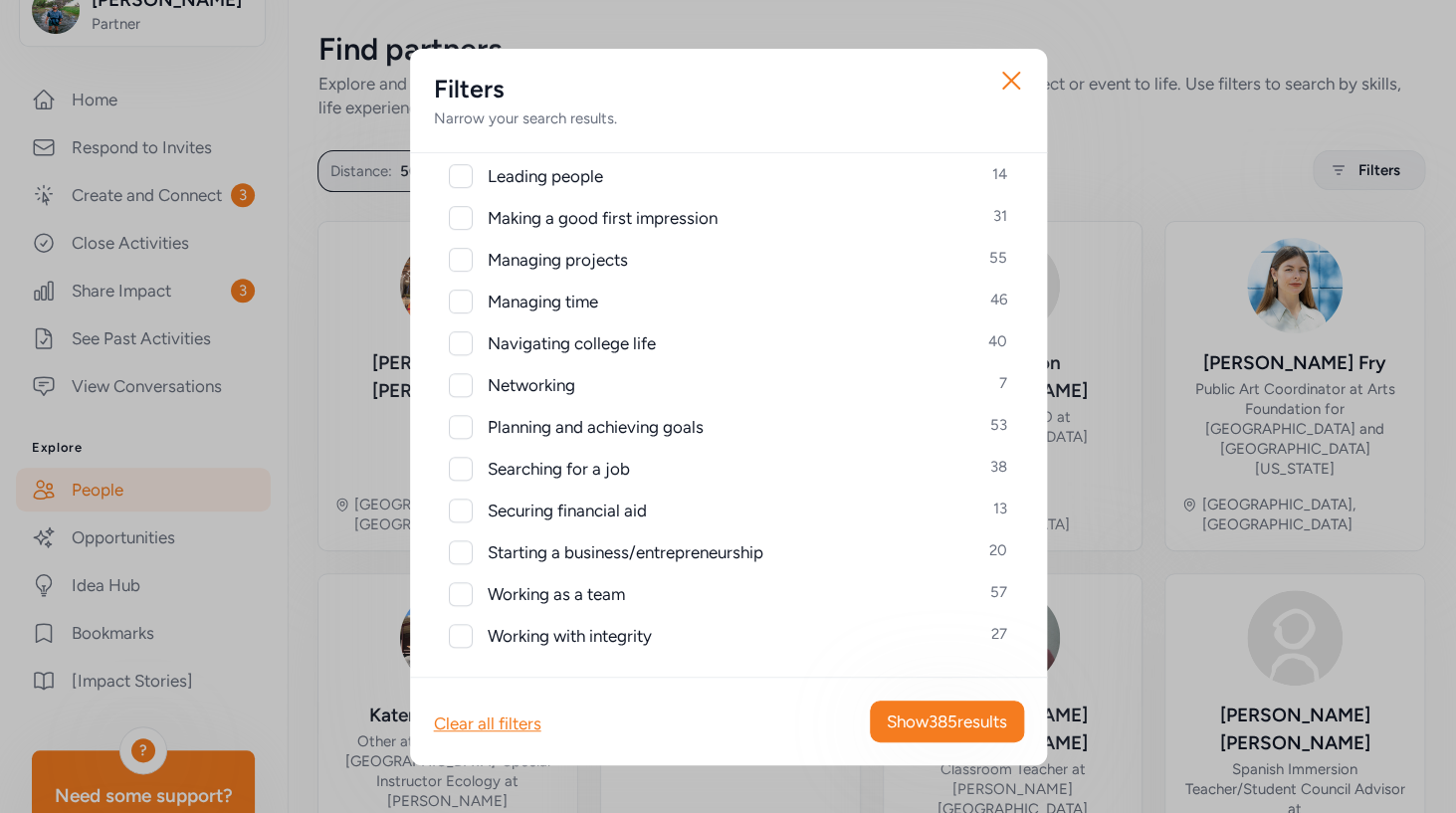 scroll, scrollTop: 3576, scrollLeft: 0, axis: vertical 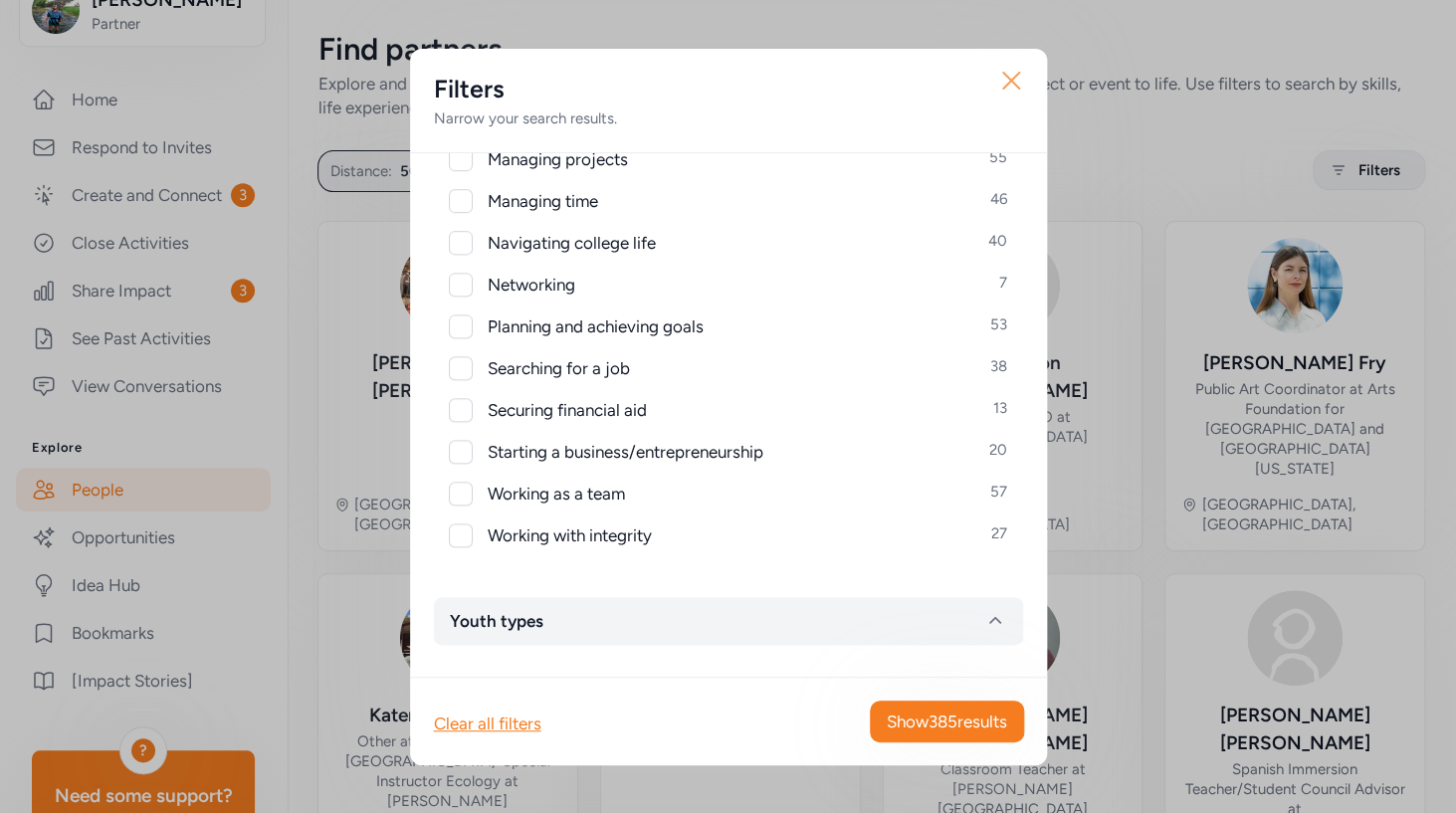 click 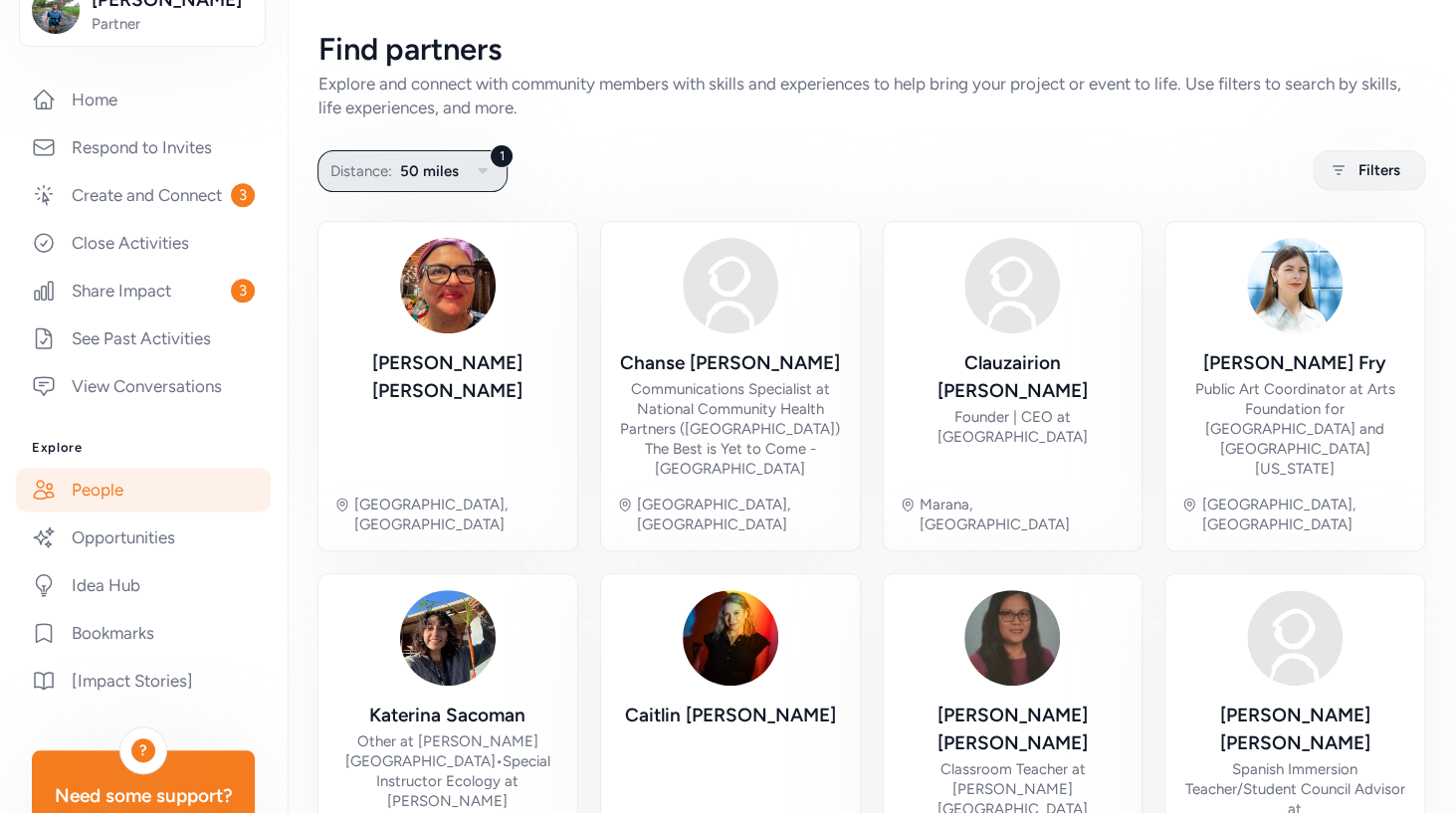 click on "50 miles" at bounding box center [429, 171] 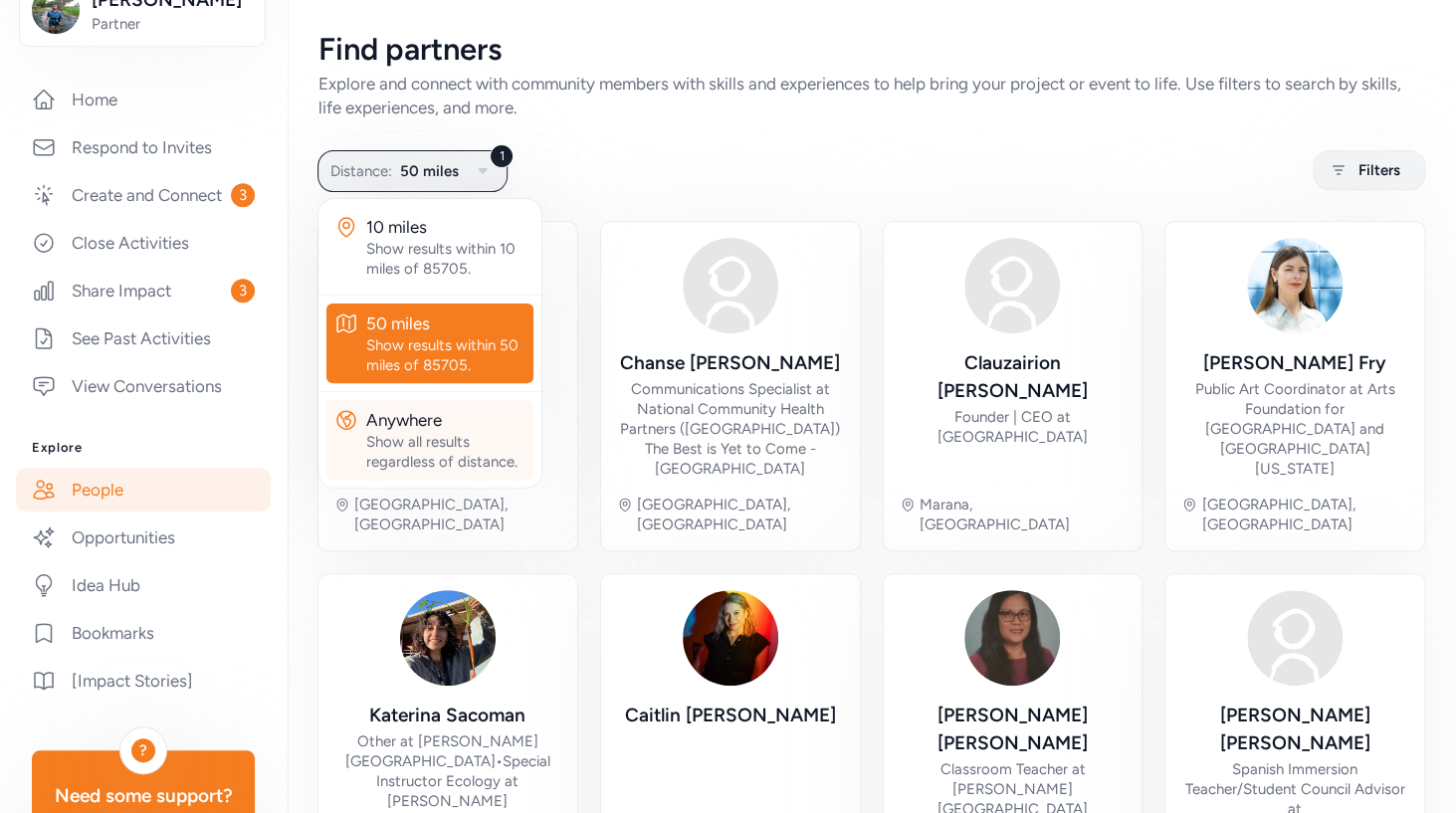click on "Anywhere" at bounding box center [446, 420] 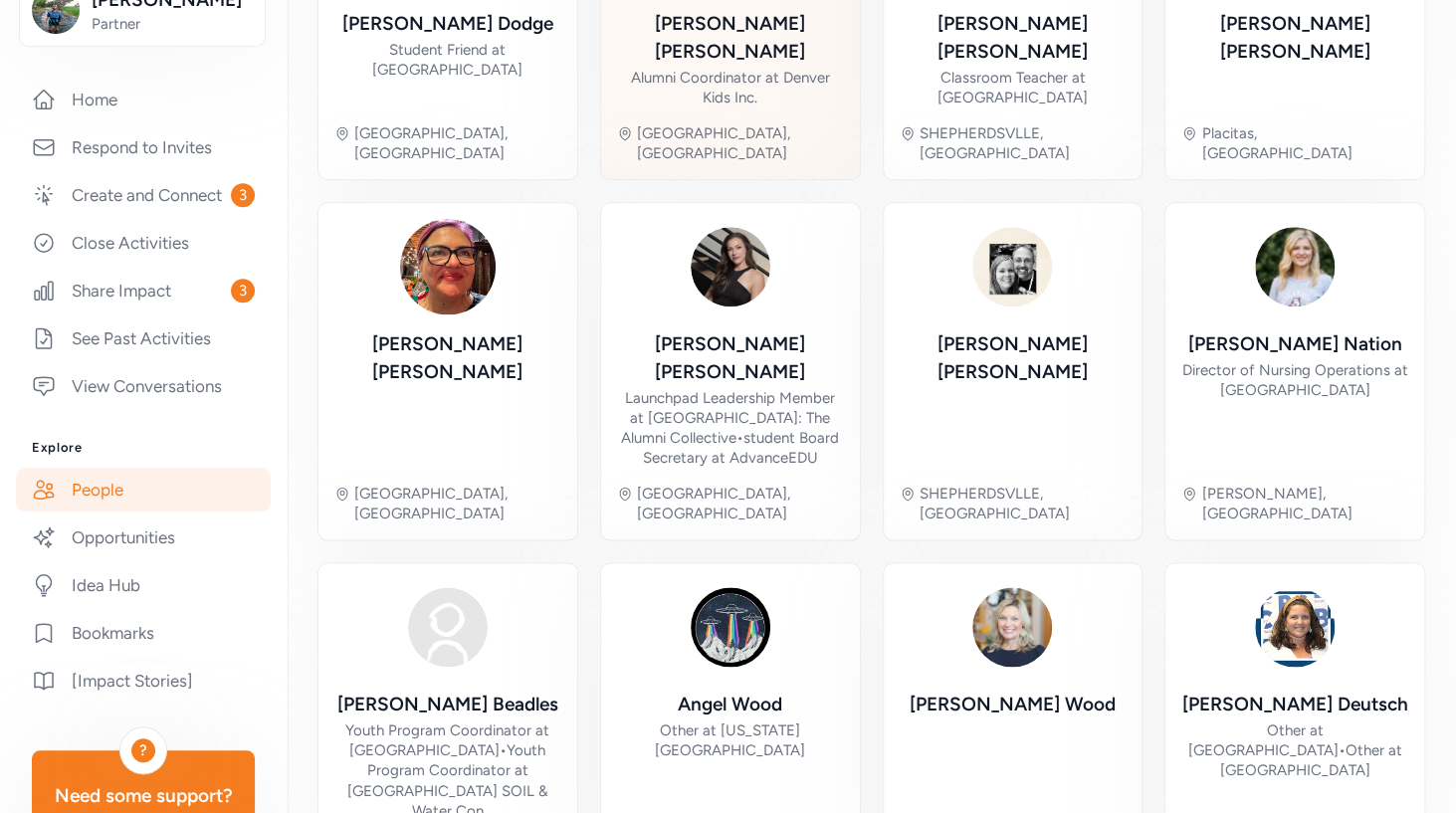 scroll, scrollTop: 0, scrollLeft: 0, axis: both 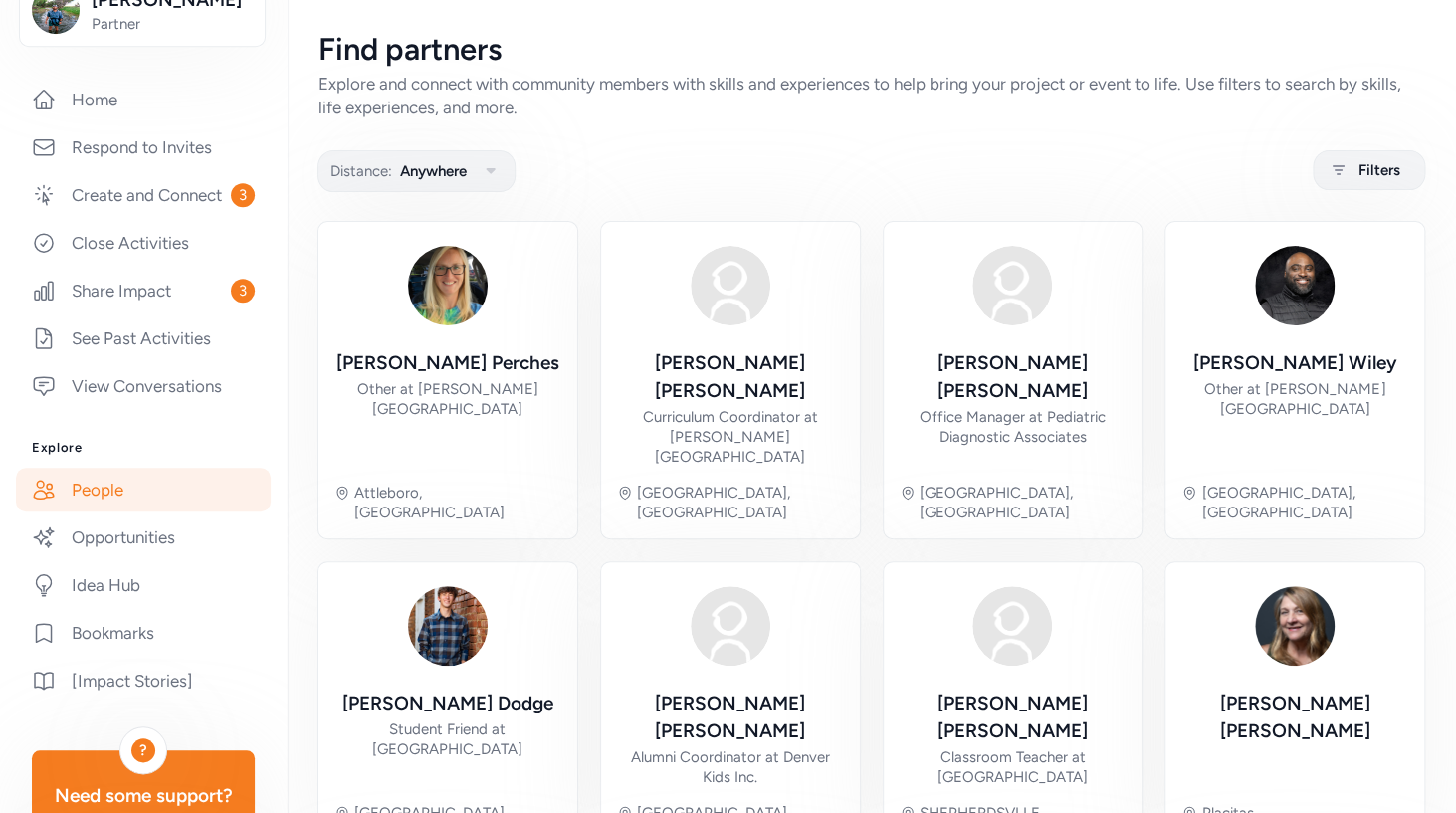 click on "People" at bounding box center [143, 490] 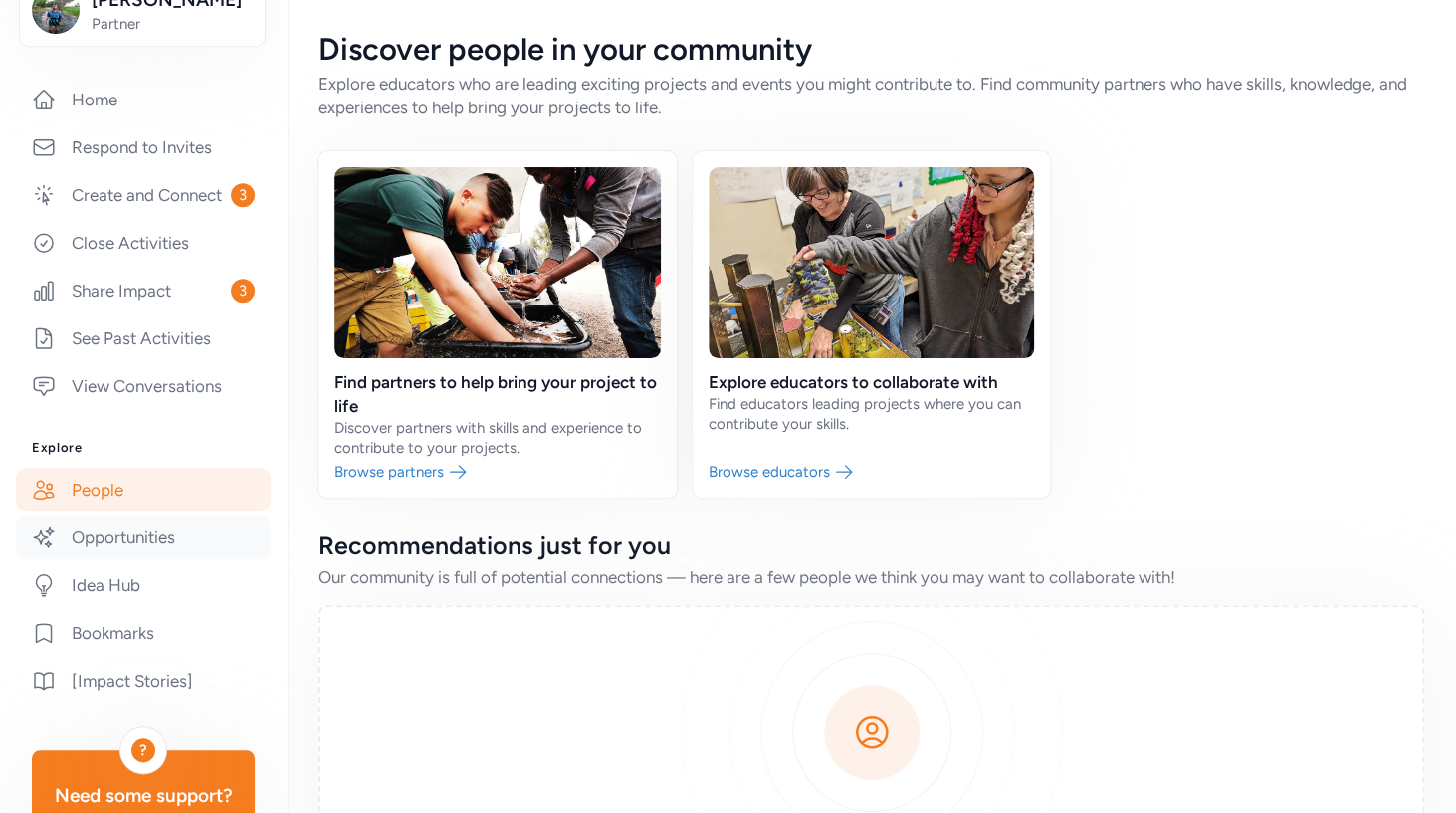 click on "Opportunities" at bounding box center [143, 537] 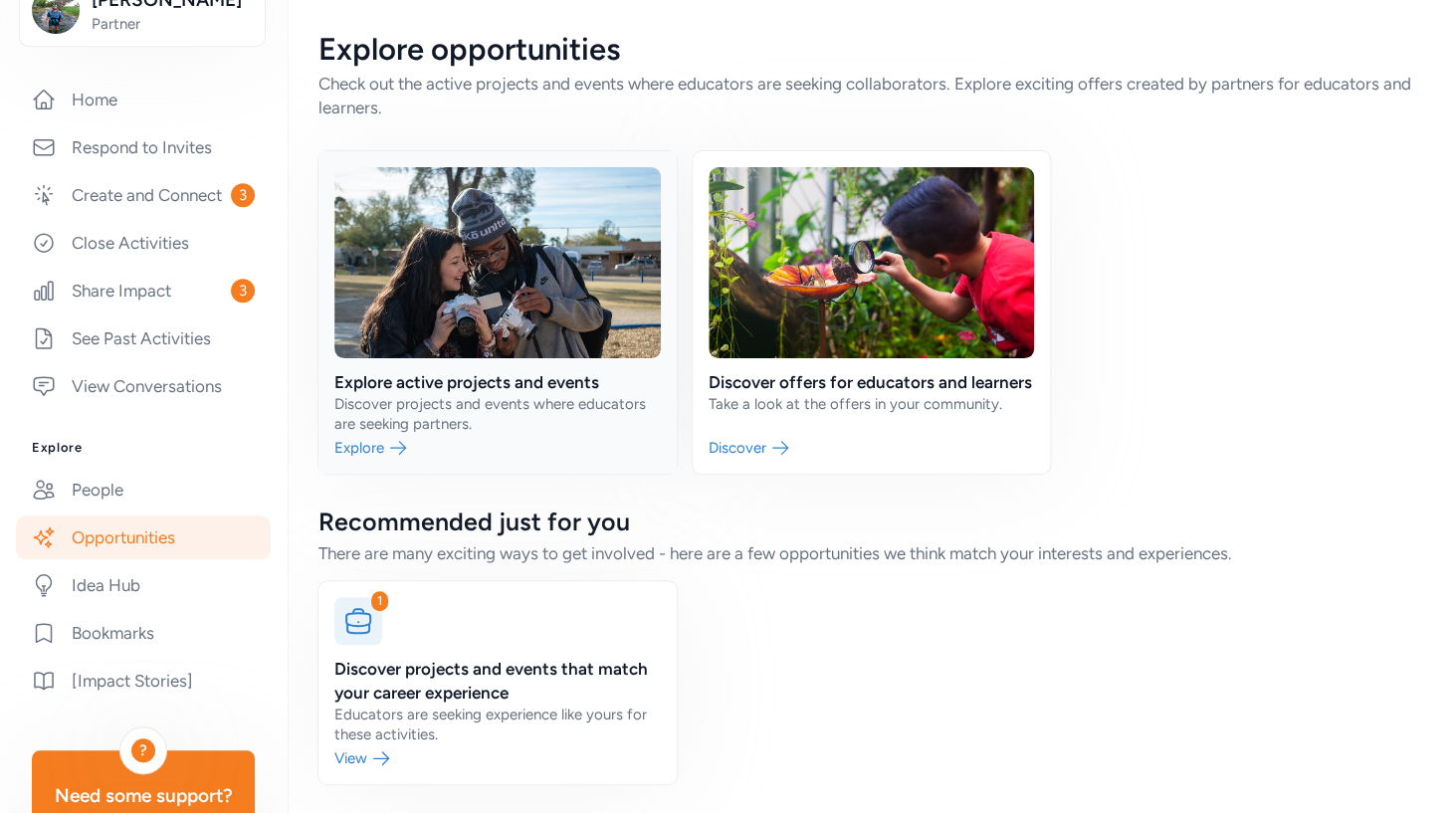 click at bounding box center (498, 312) 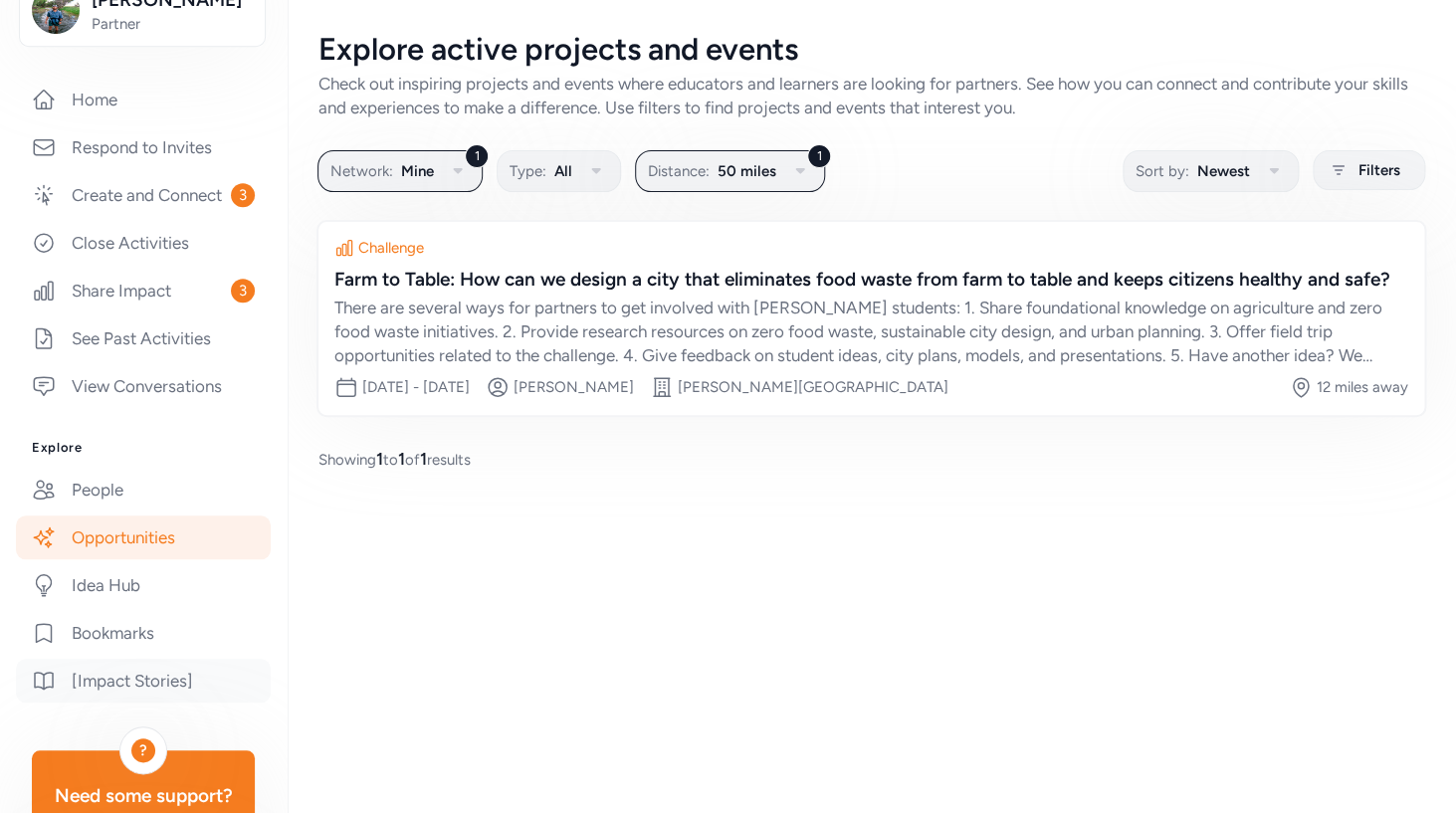 click on "[Impact Stories]" at bounding box center (143, 681) 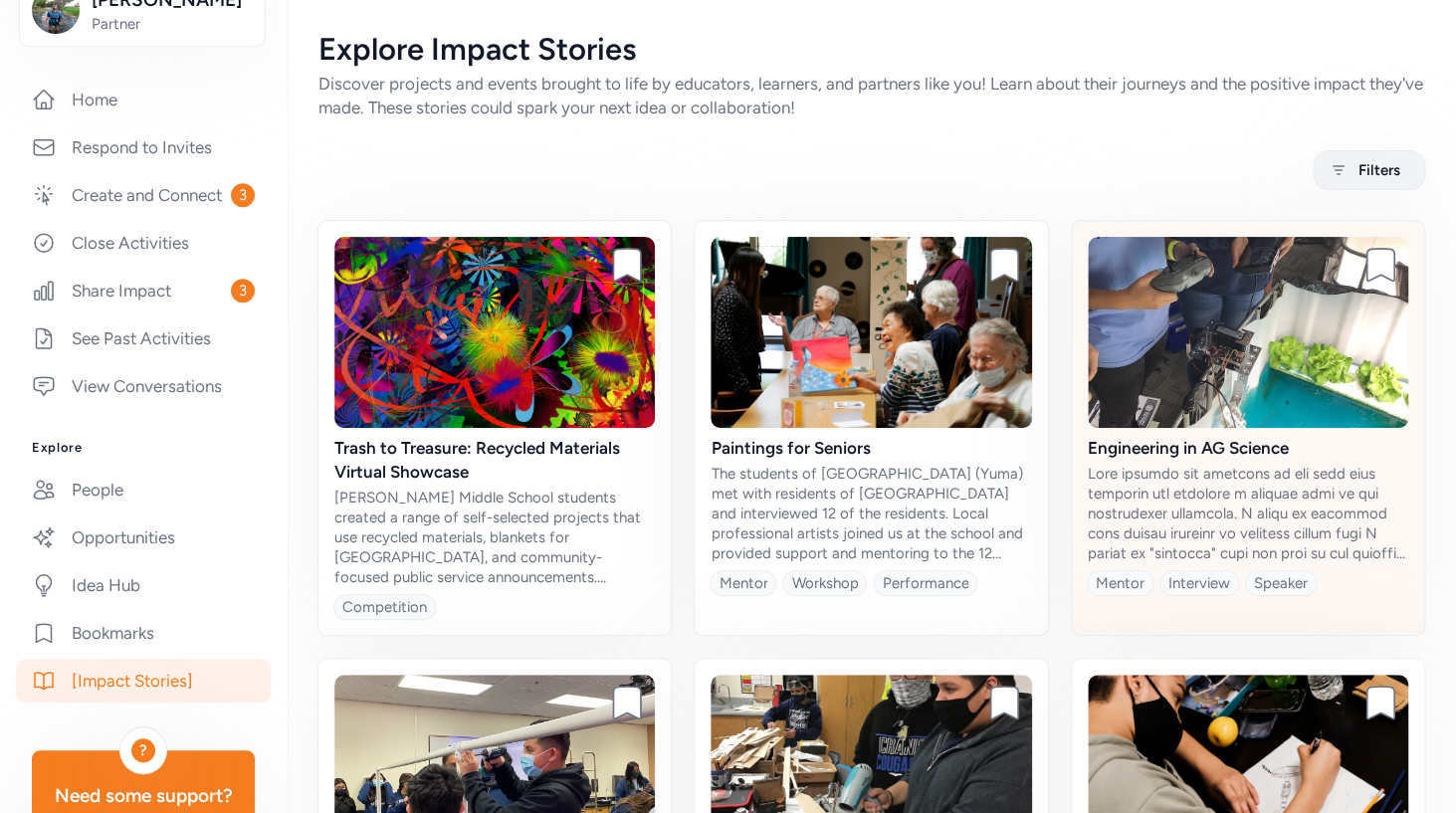 click at bounding box center (1248, 332) 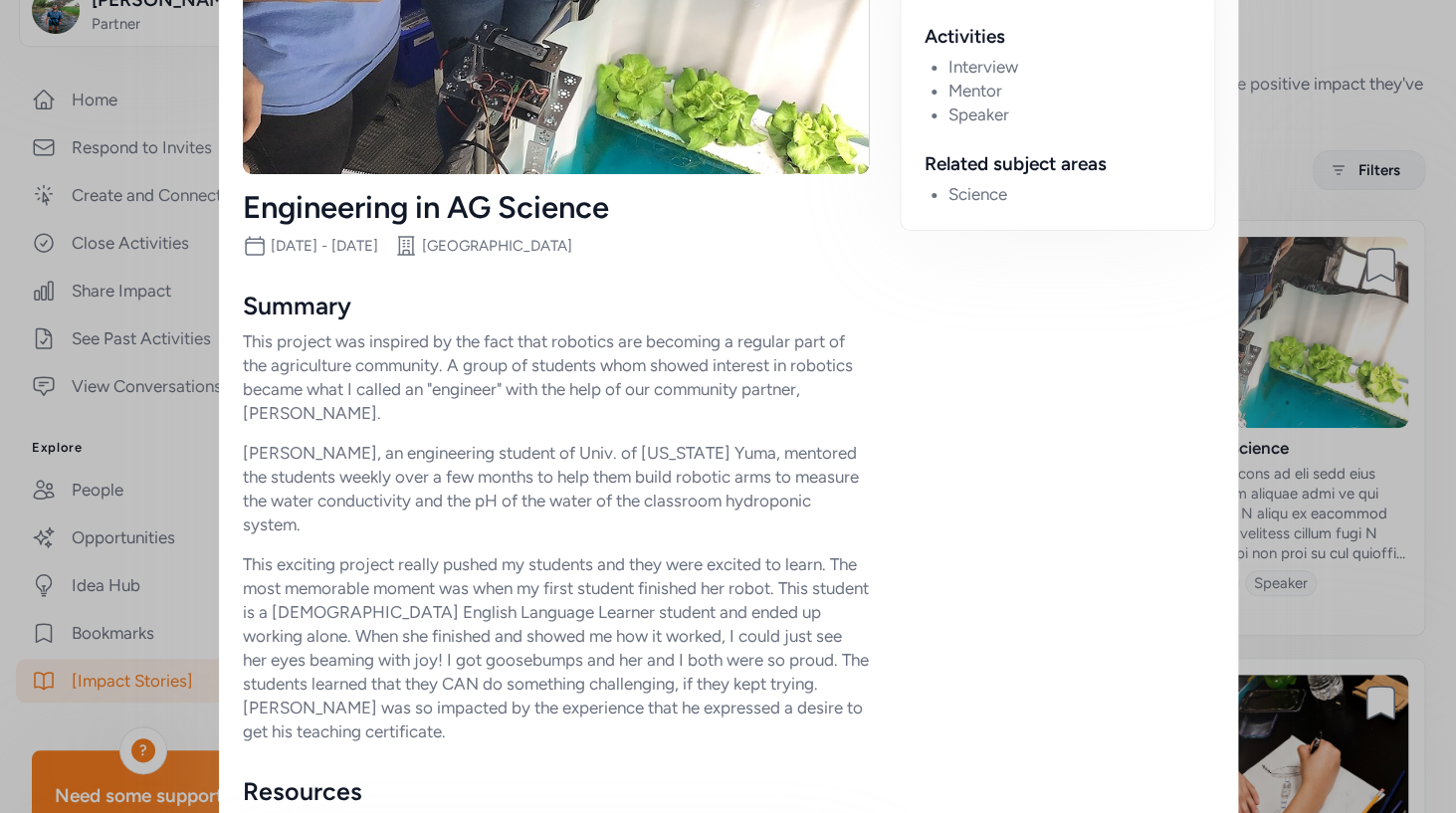 scroll, scrollTop: 0, scrollLeft: 0, axis: both 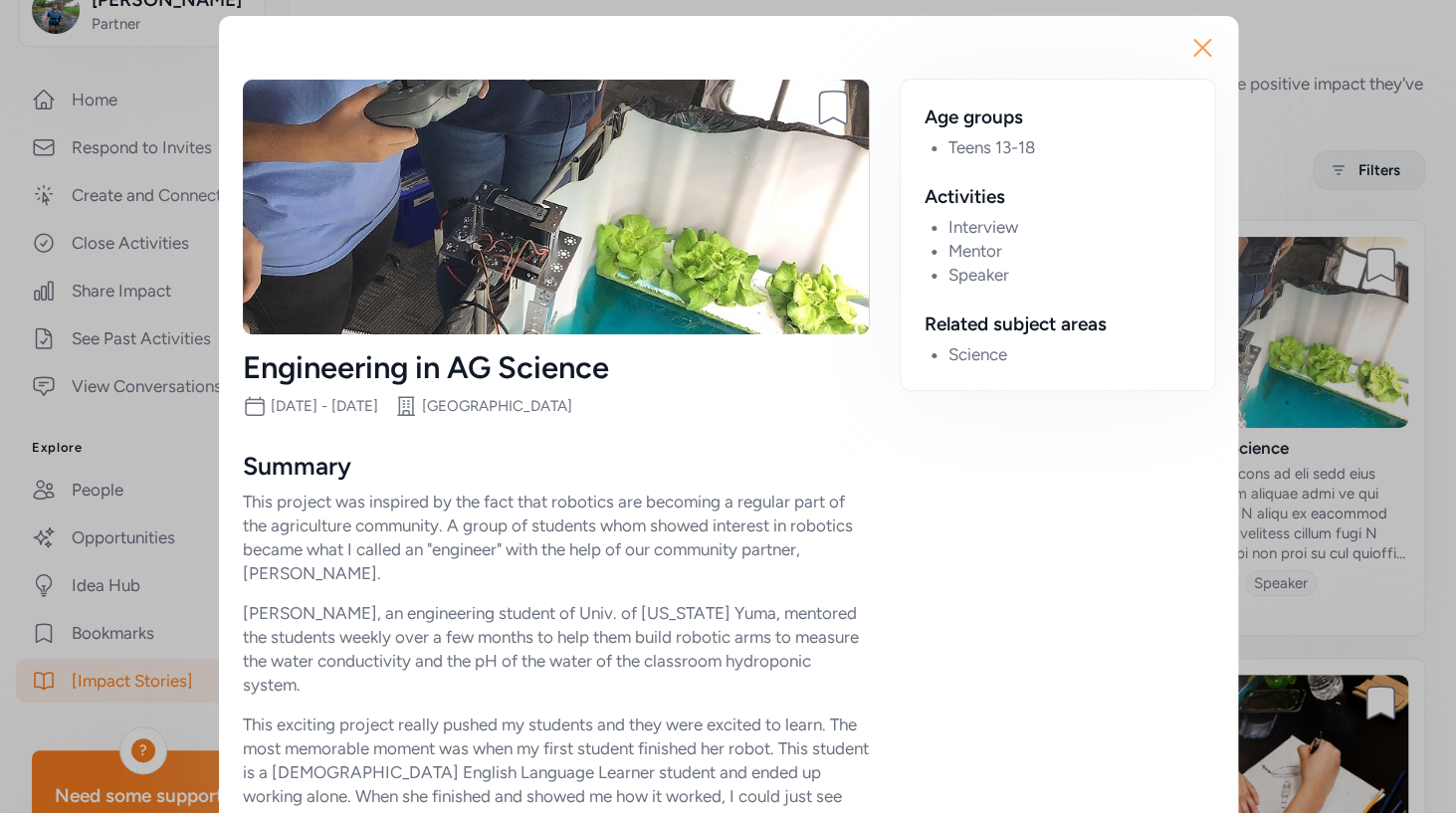 click 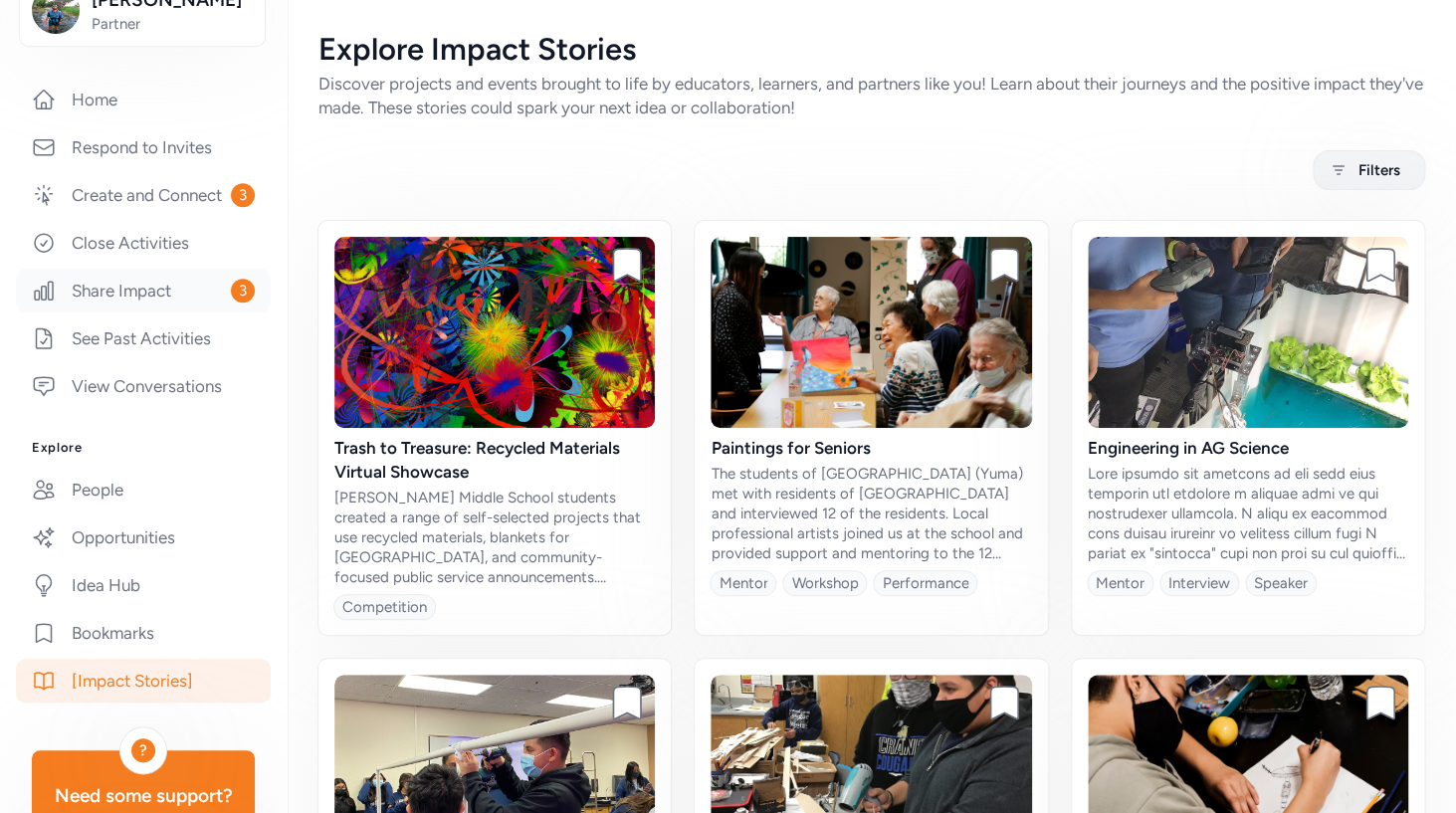 scroll, scrollTop: 0, scrollLeft: 0, axis: both 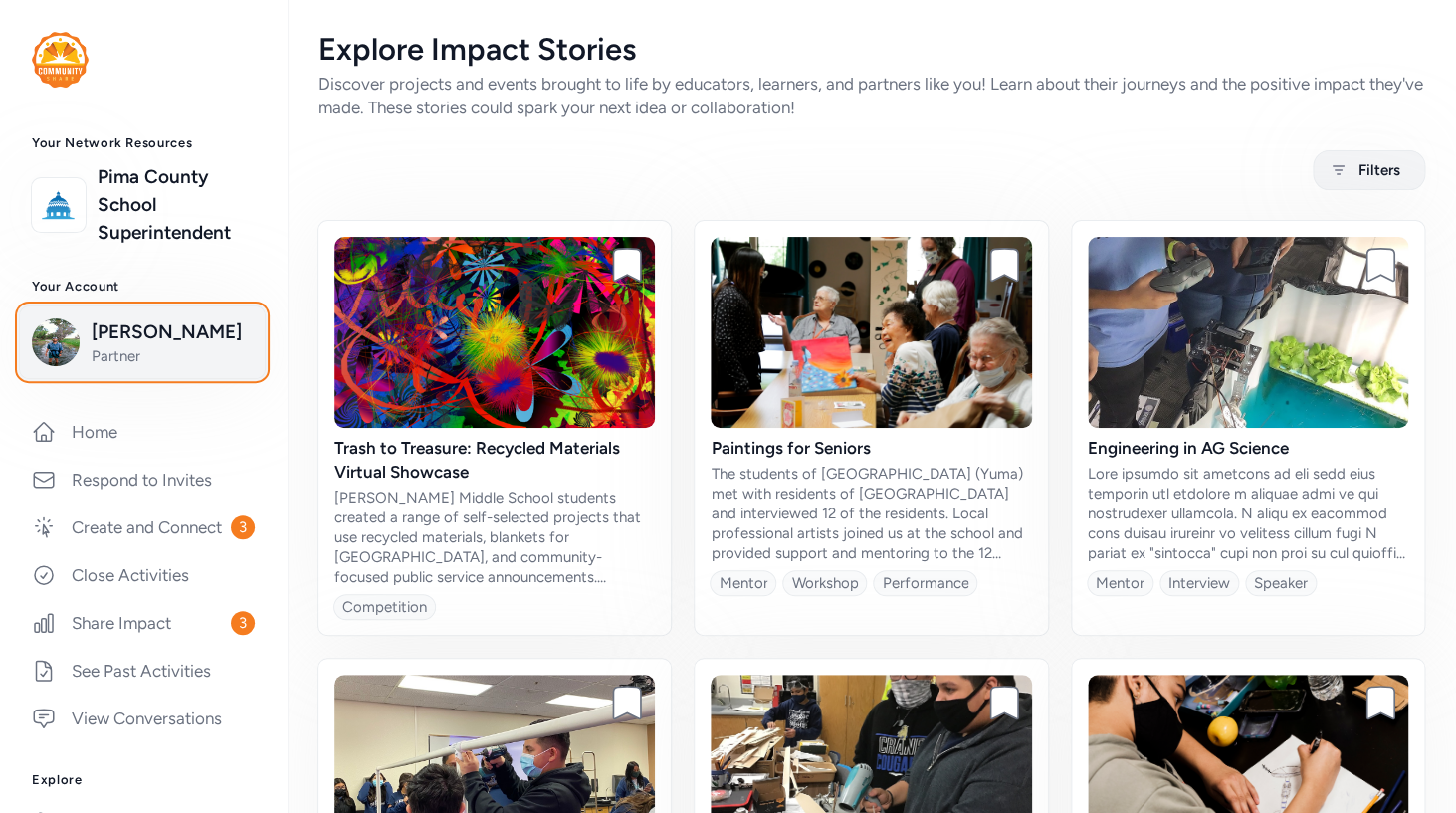 click on "Josh Schachter" at bounding box center [172, 332] 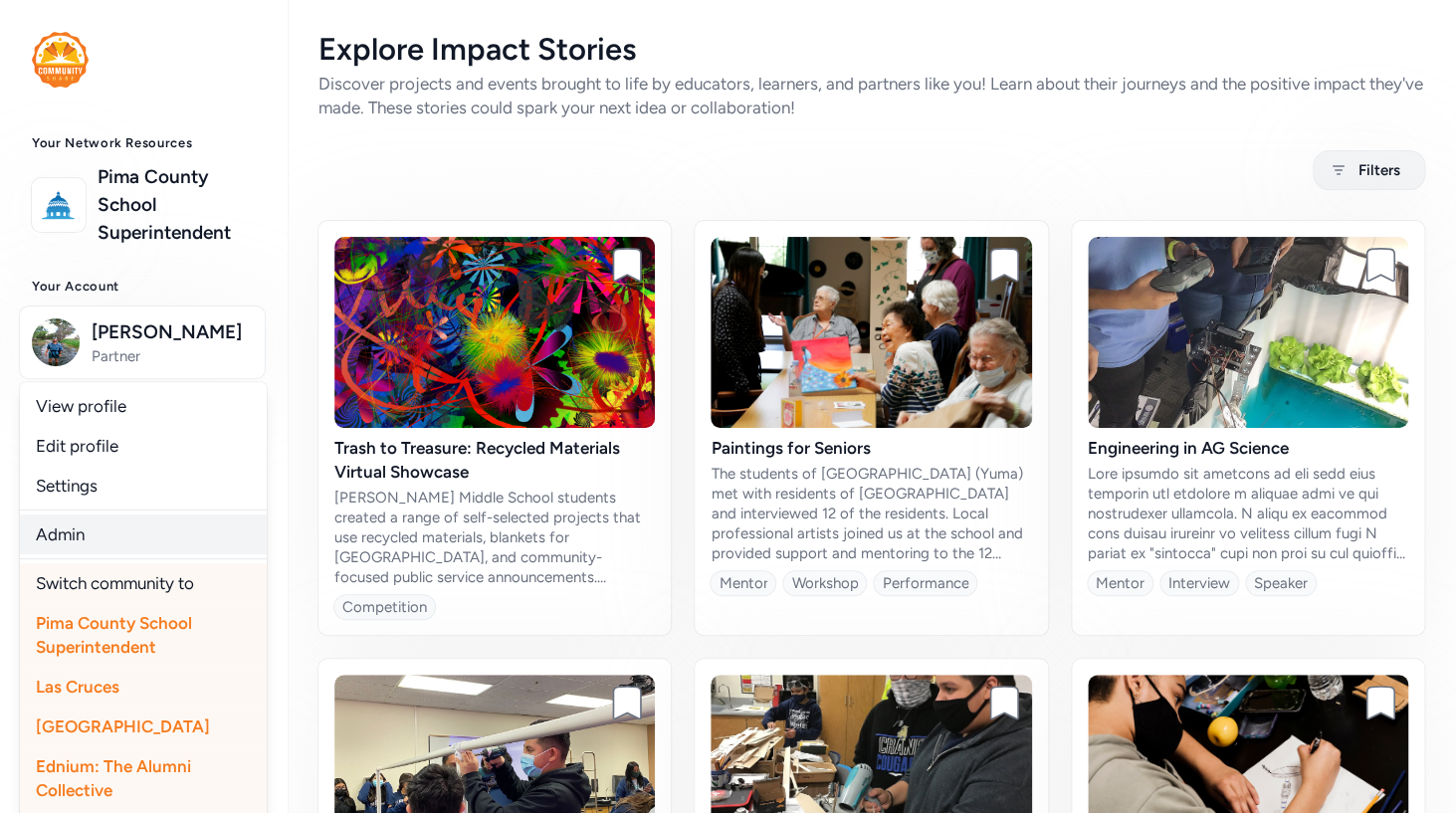 click on "Admin" at bounding box center [143, 534] 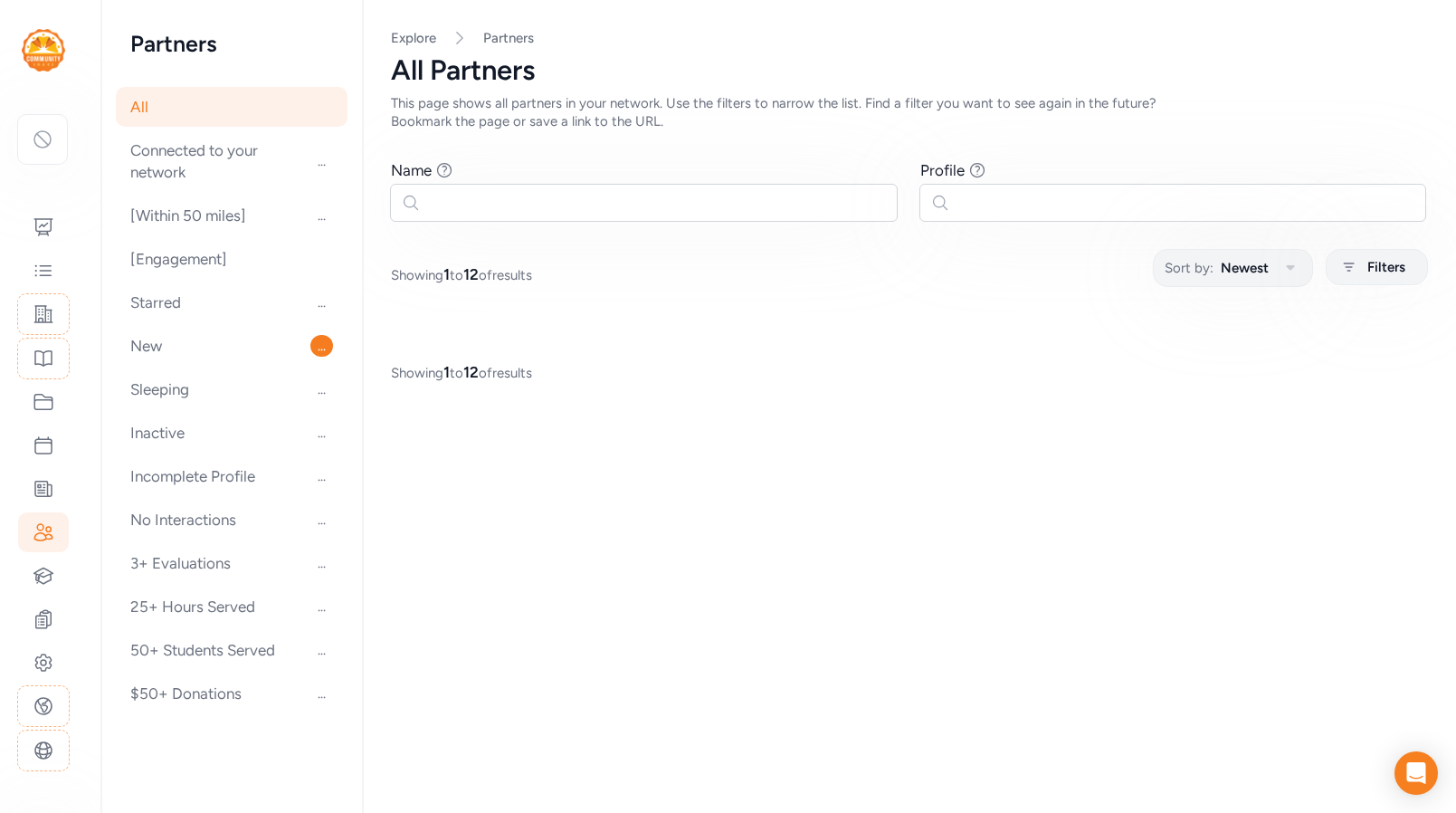 scroll, scrollTop: 0, scrollLeft: 0, axis: both 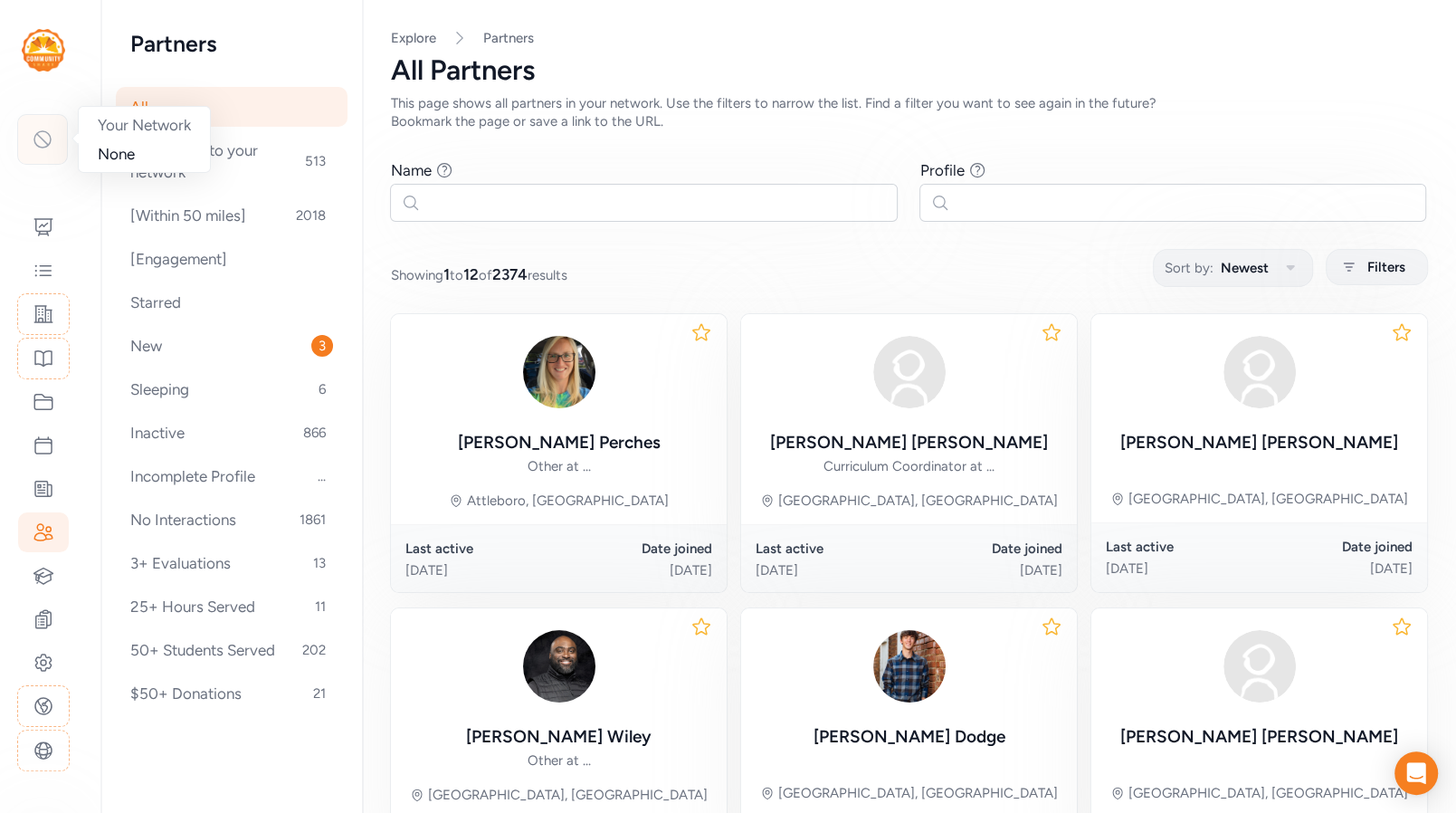 click 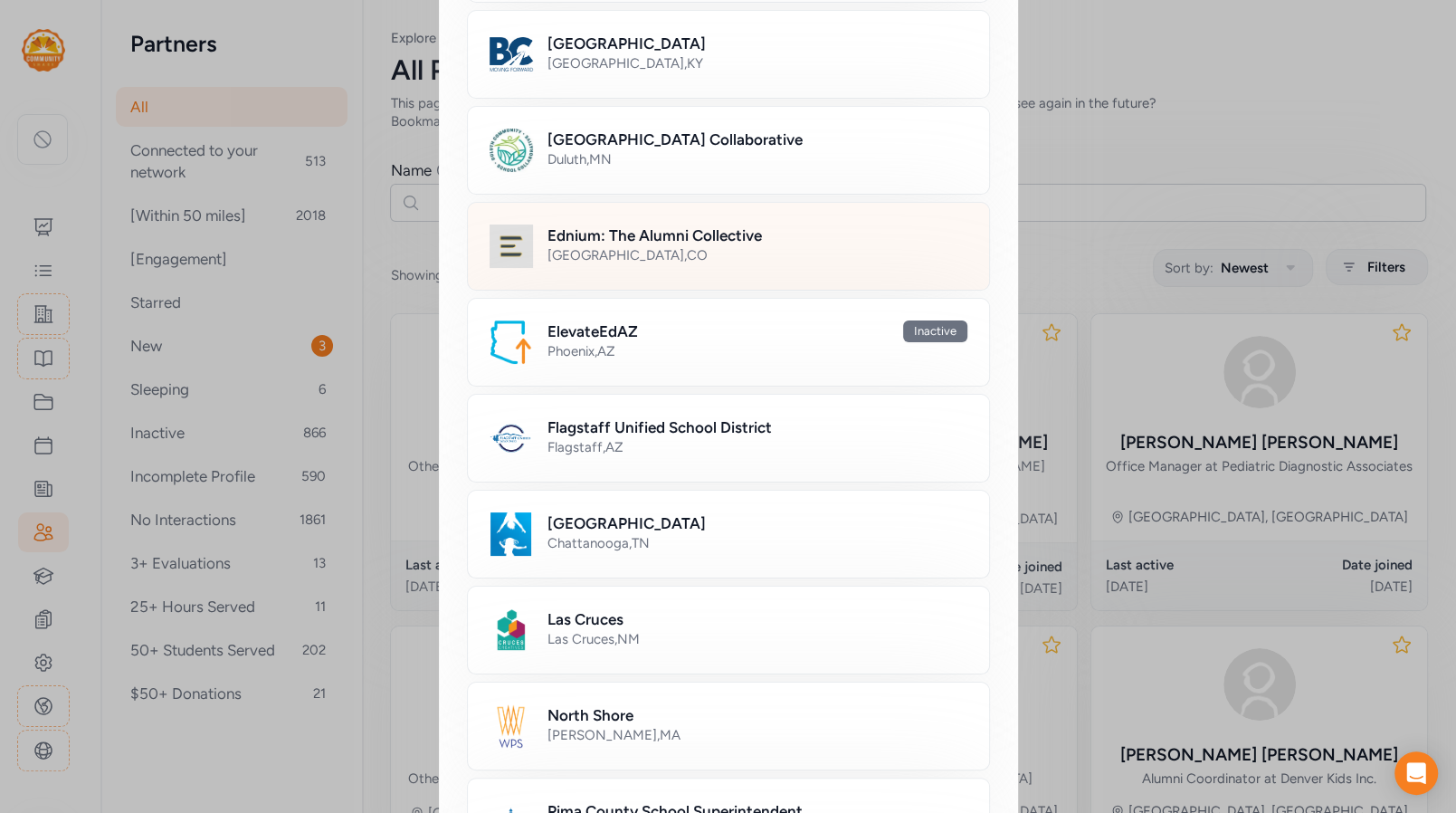 scroll, scrollTop: 569, scrollLeft: 0, axis: vertical 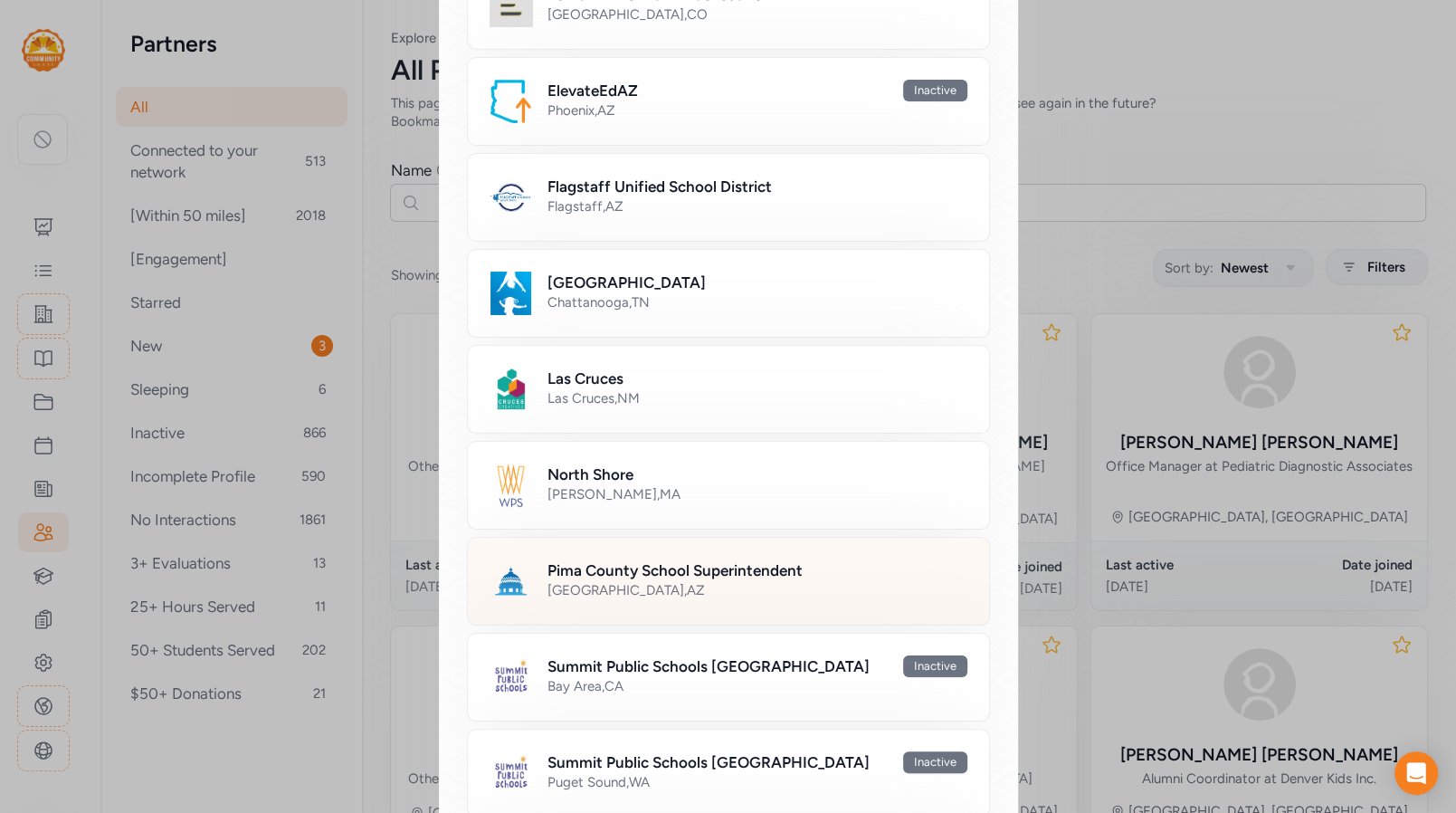 click on "Pima County School Superintendent" at bounding box center (675, 570) 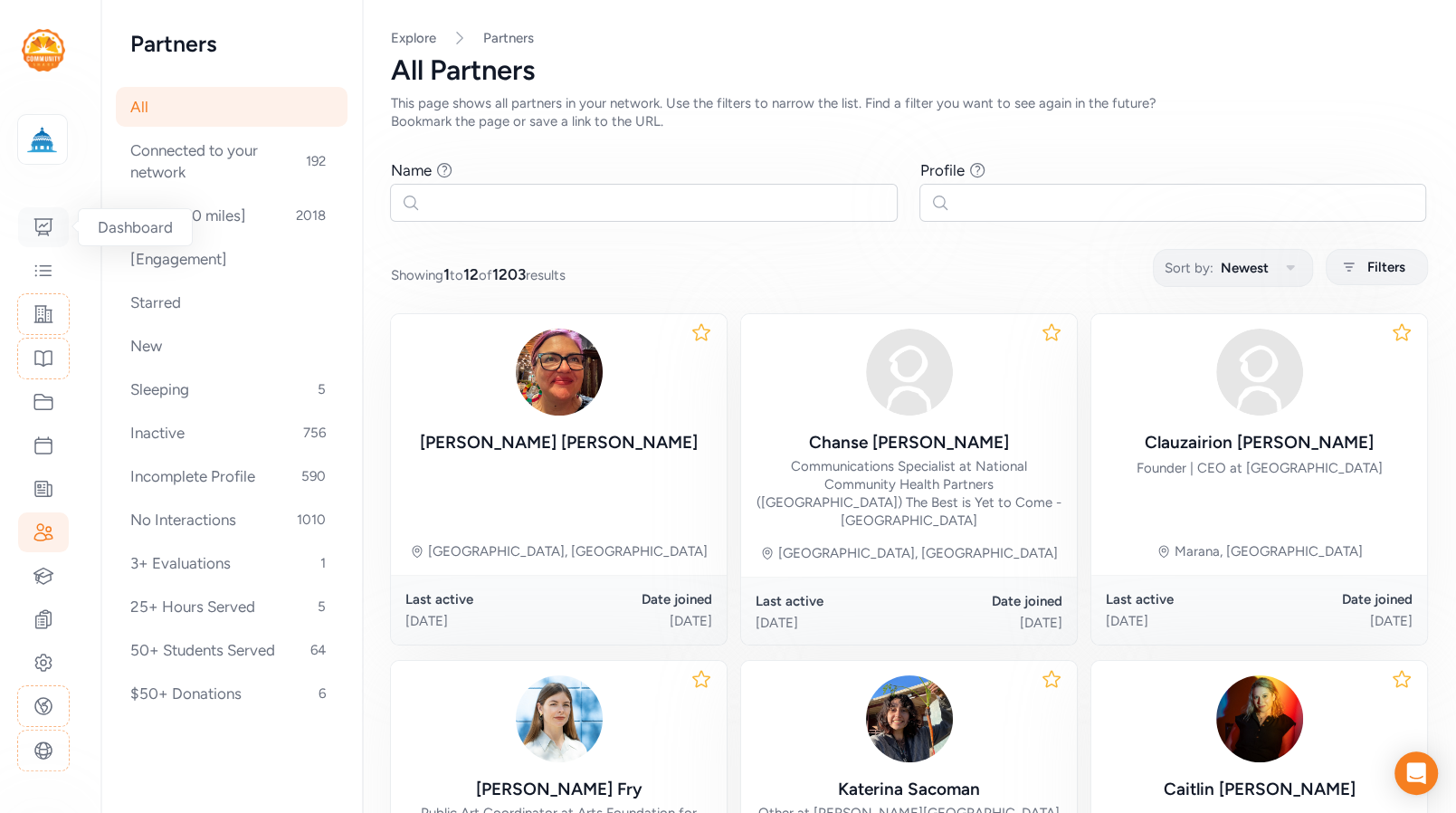 click 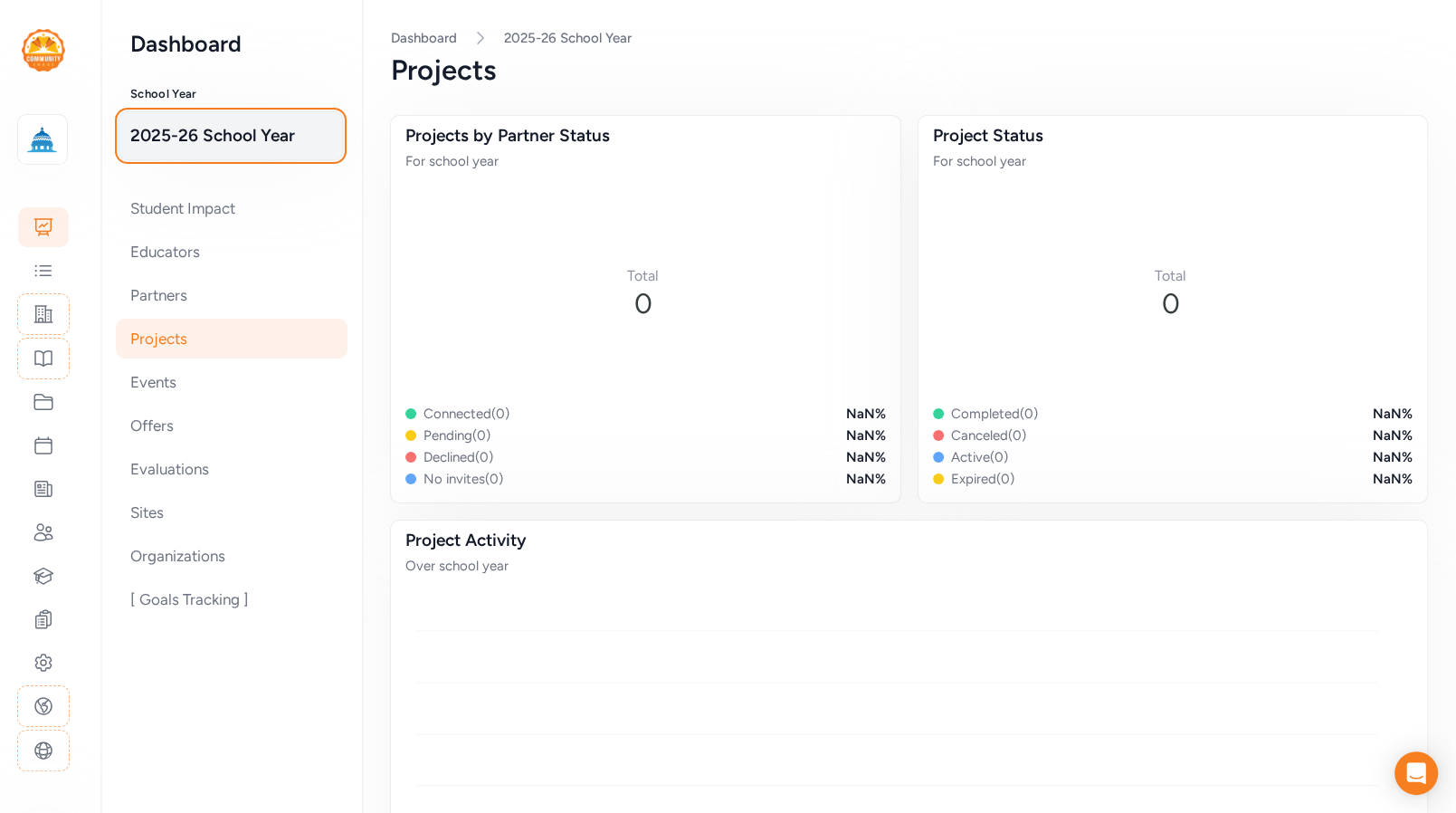 click on "2025-26 School Year" at bounding box center [231, 136] 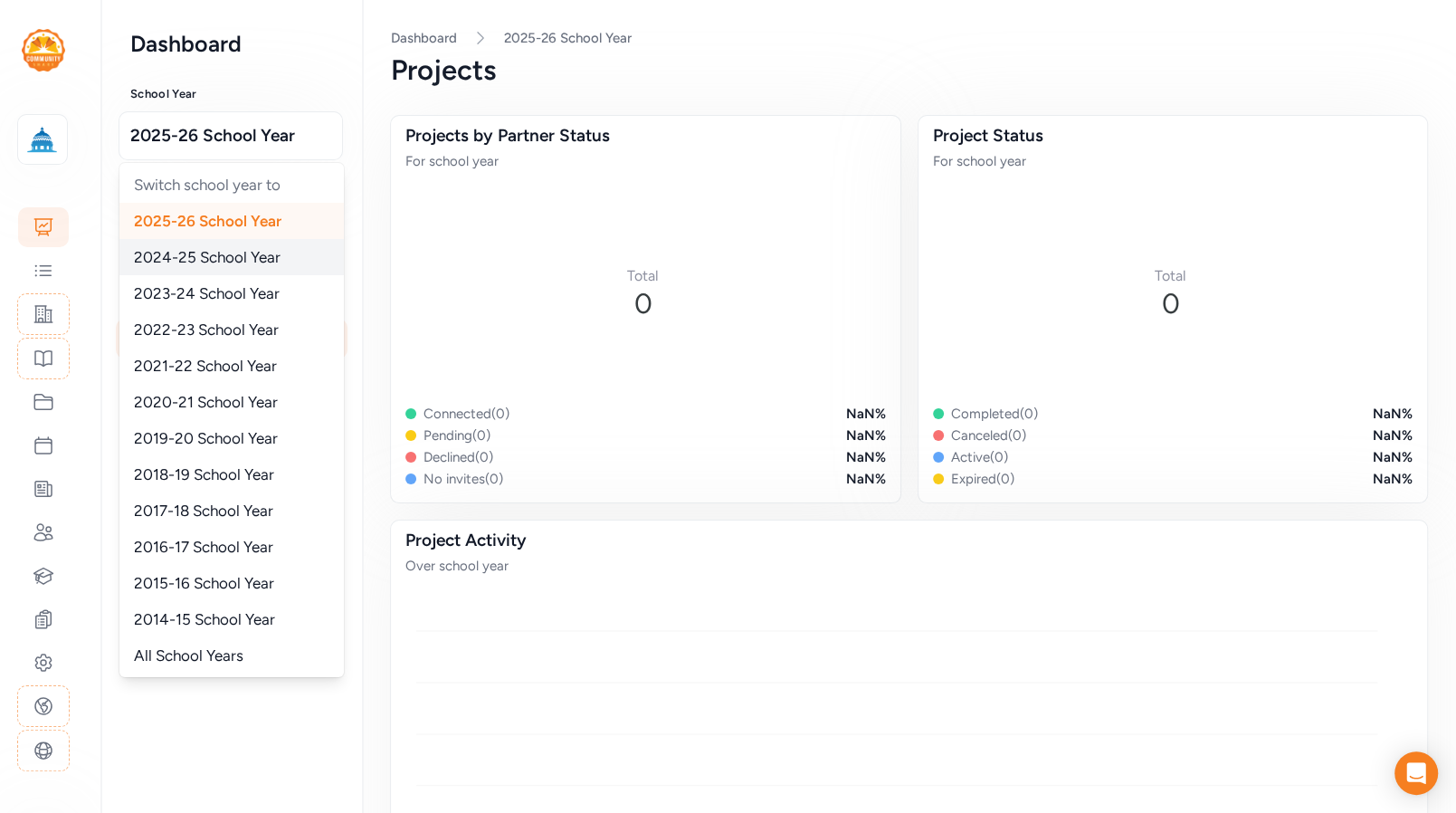 click on "2024-25 School Year" at bounding box center (207, 257) 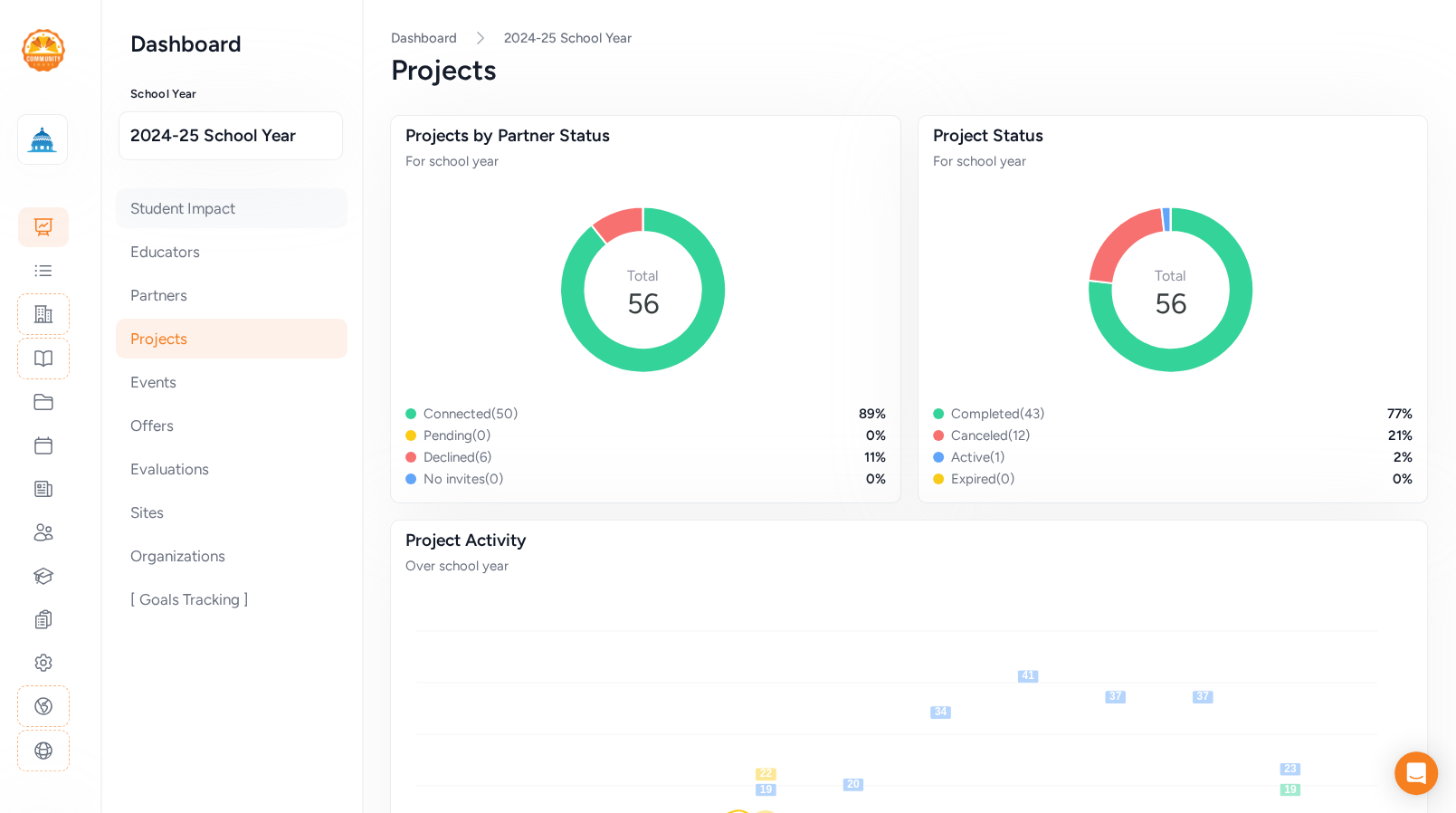 click on "Student Impact" at bounding box center [232, 208] 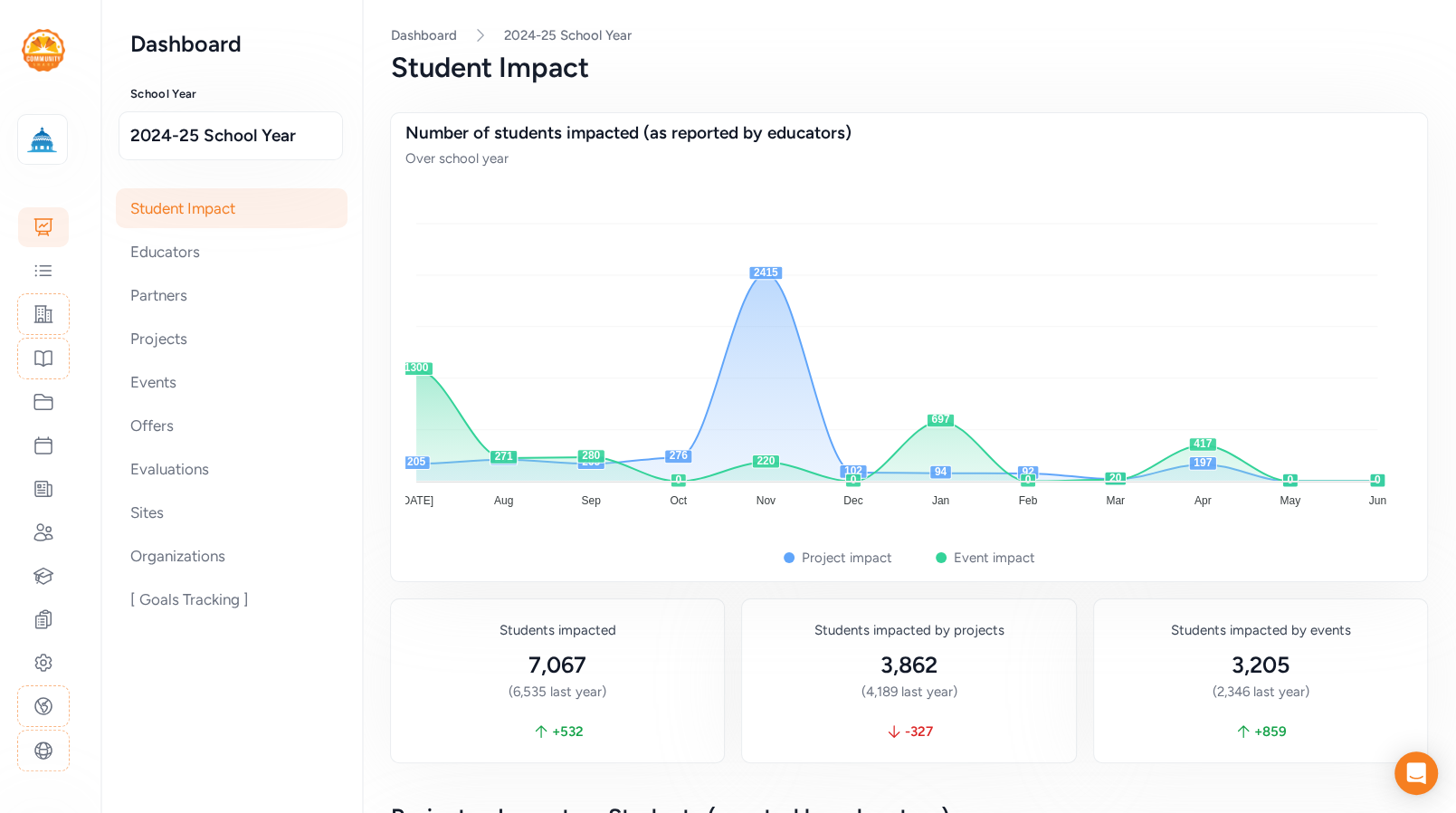 scroll, scrollTop: 0, scrollLeft: 0, axis: both 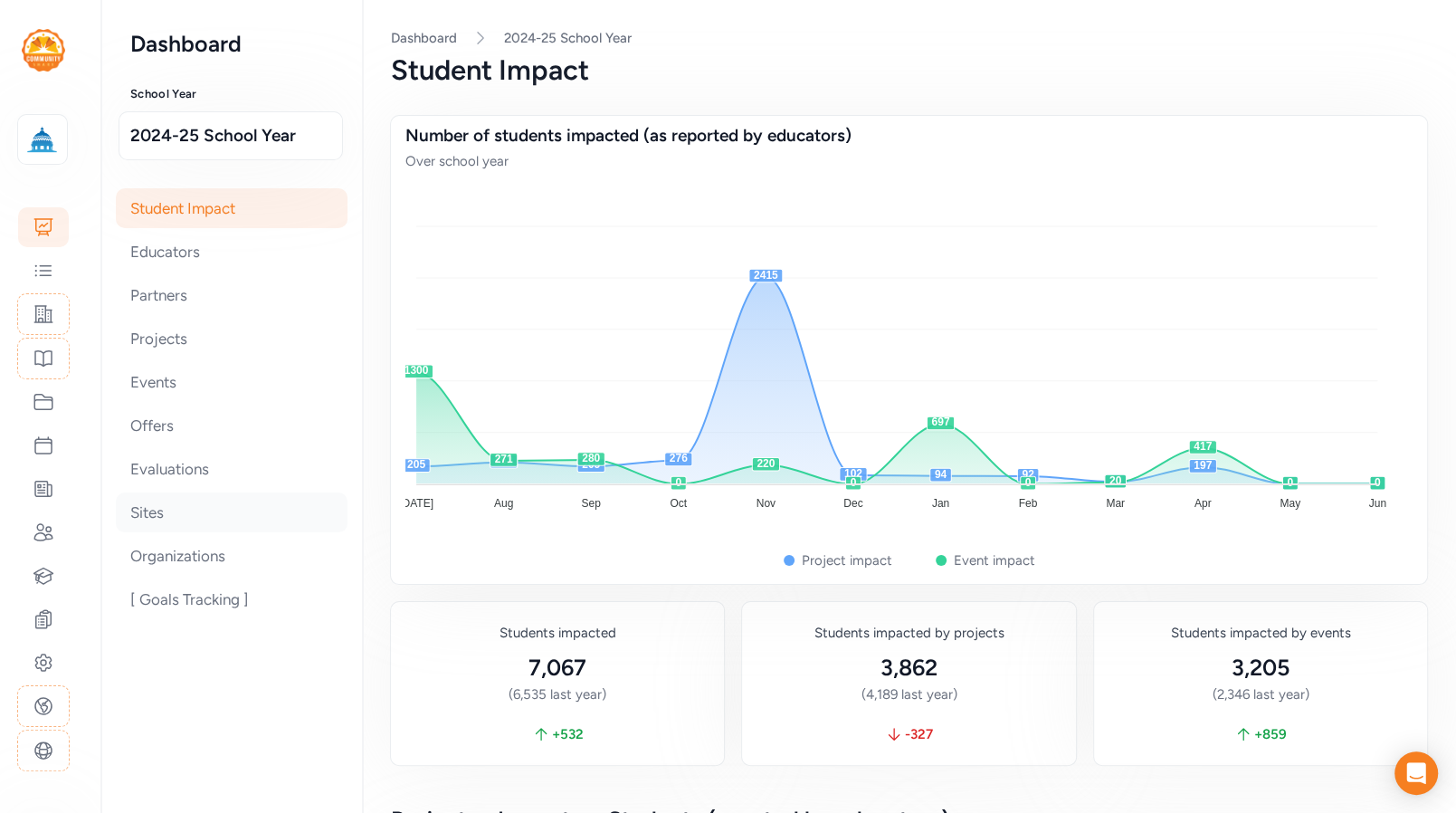 click on "Sites" at bounding box center (232, 512) 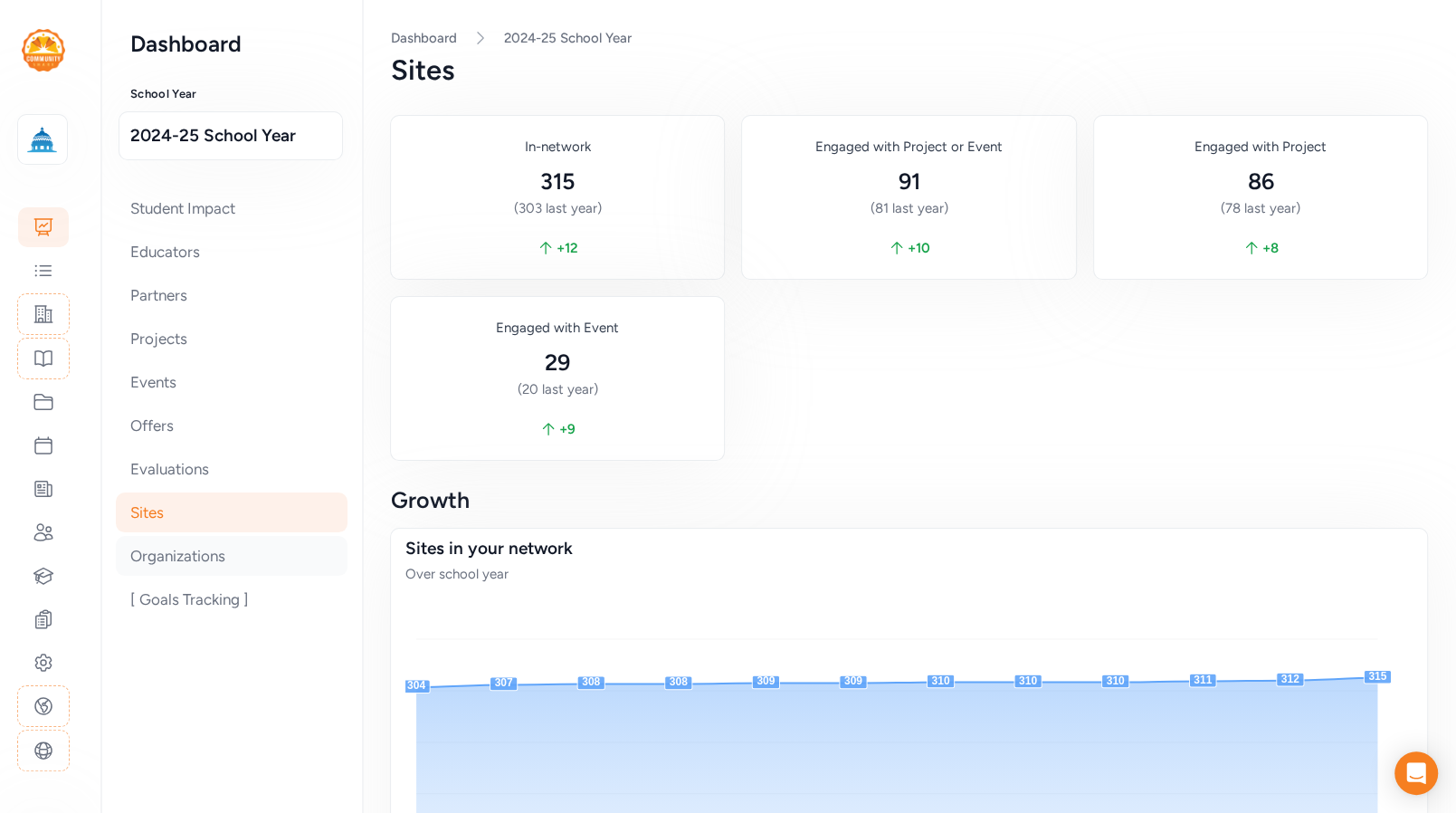 click on "Organizations" at bounding box center (232, 556) 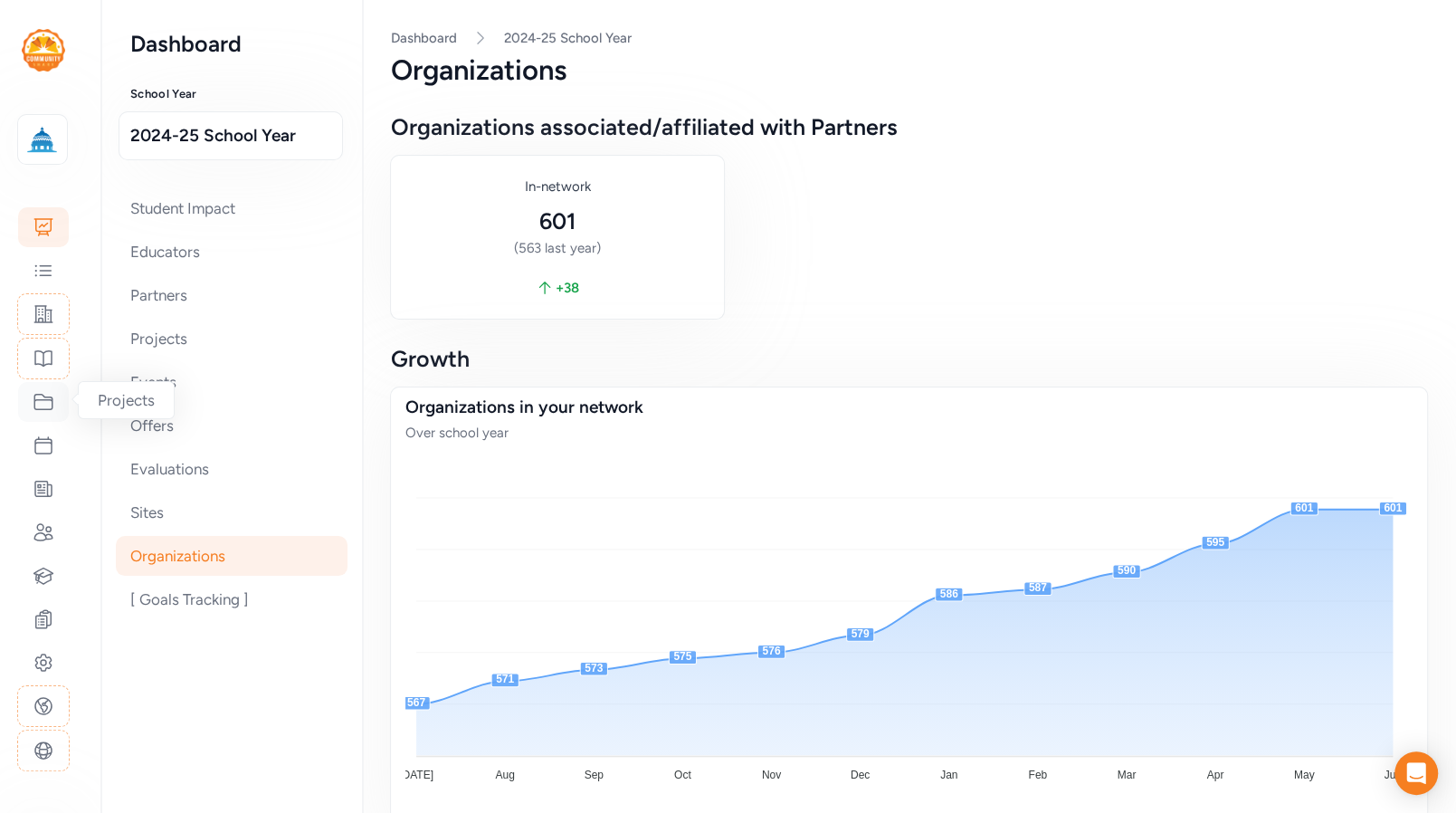 click 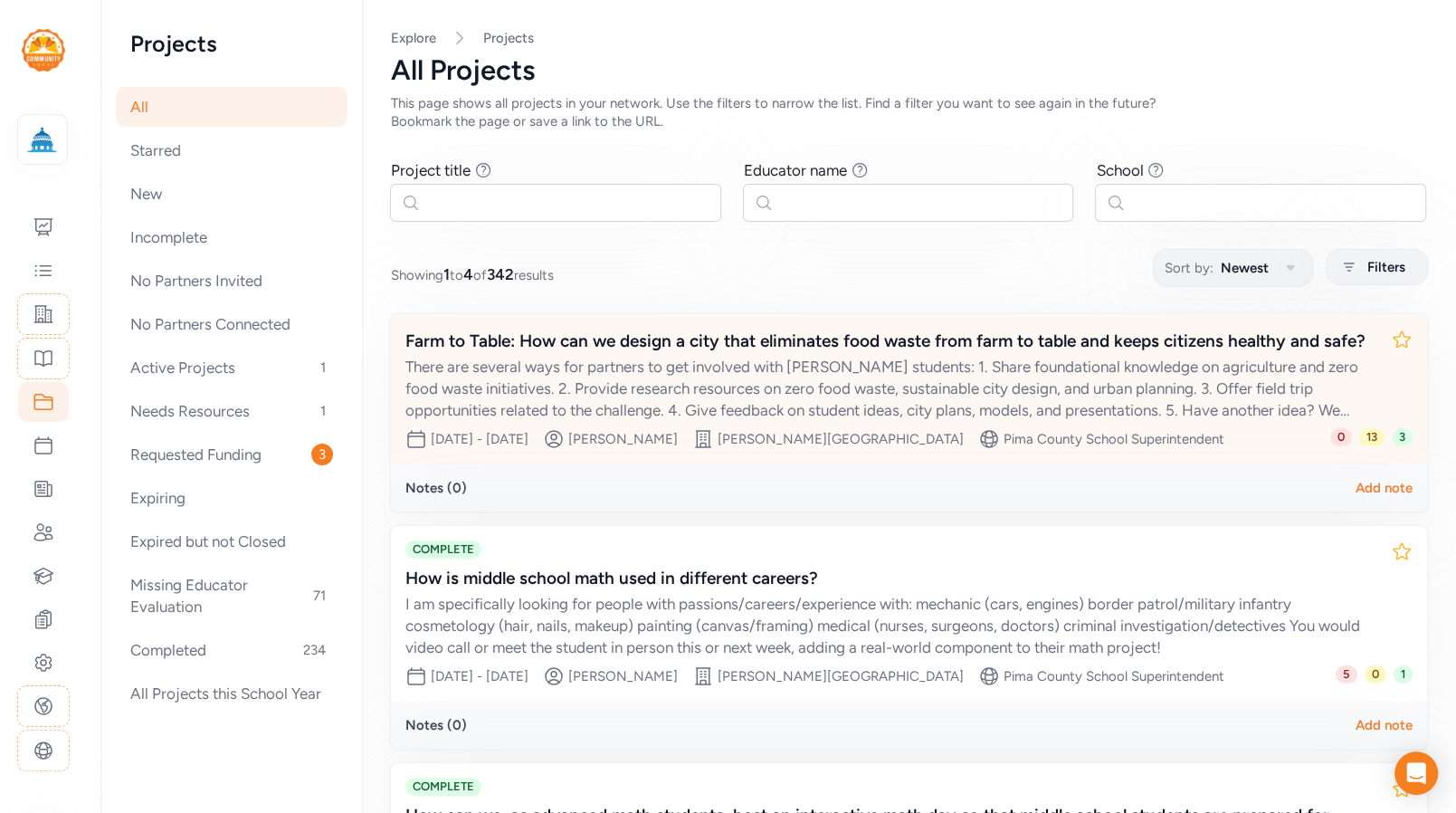 click on "Farm to Table: How can we design a city that eliminates food waste from farm to table and keeps citizens healthy and safe?" at bounding box center (890, 341) 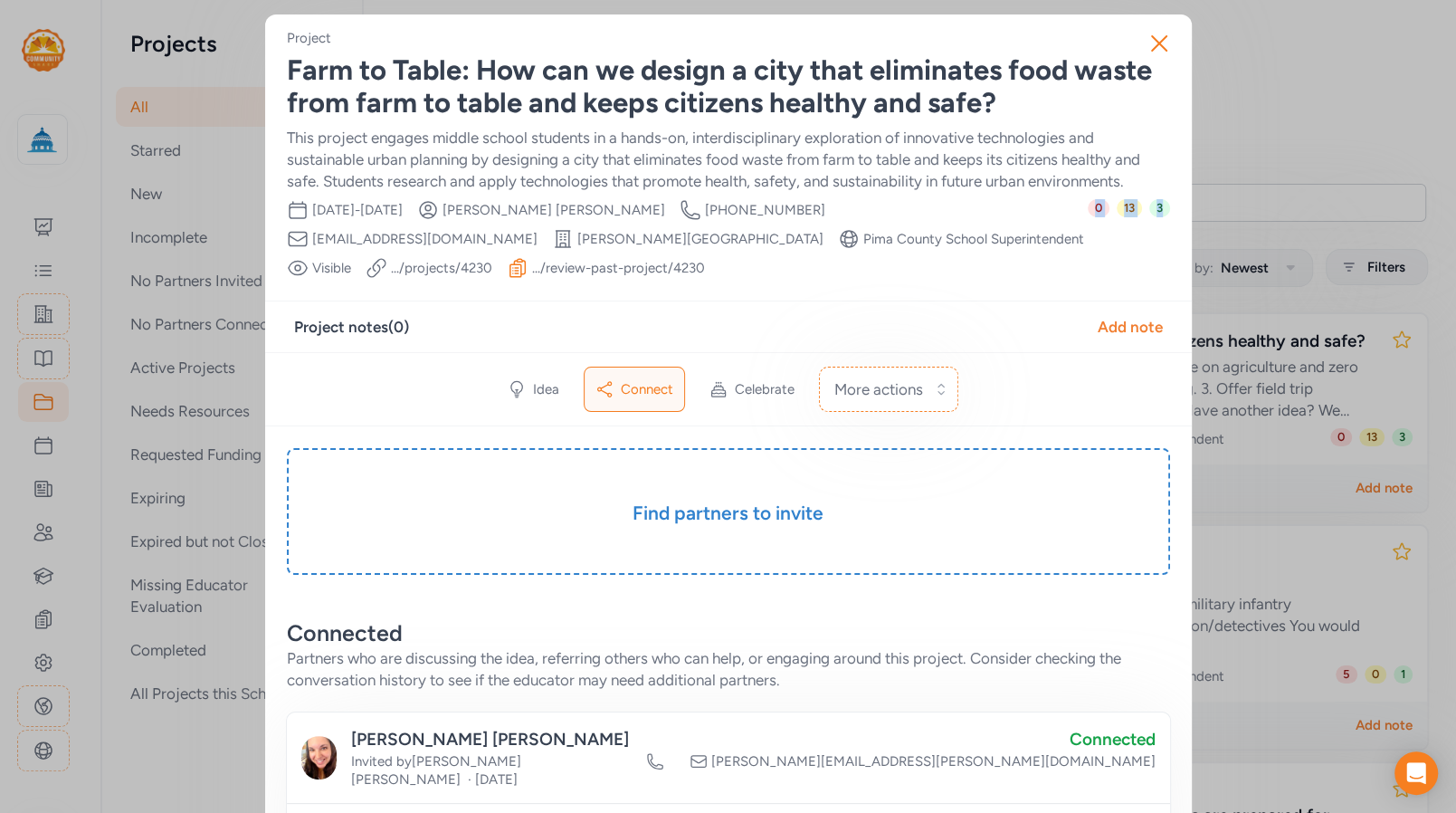 drag, startPoint x: 1156, startPoint y: 223, endPoint x: 1089, endPoint y: 203, distance: 69.921384 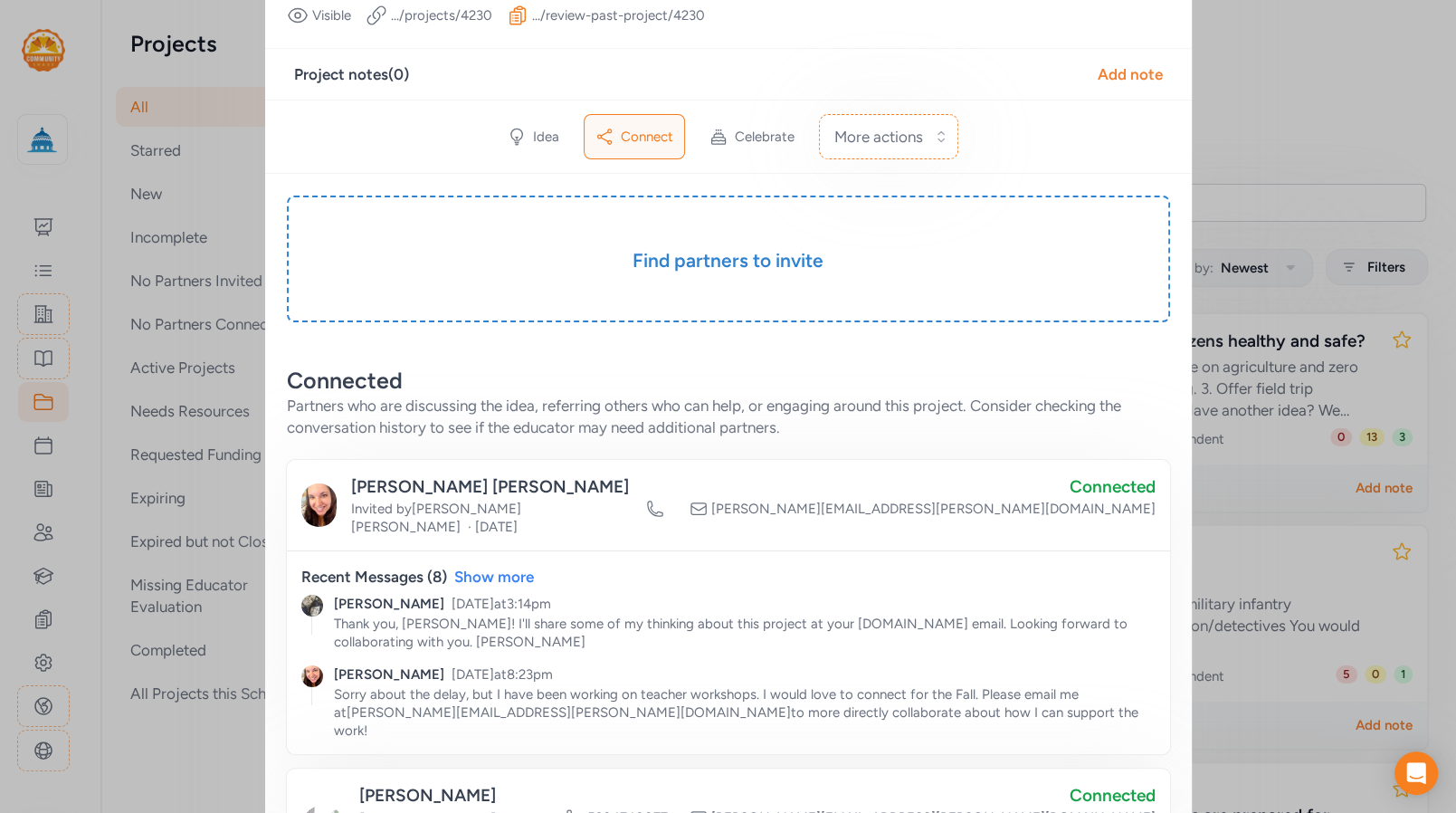 scroll, scrollTop: 0, scrollLeft: 0, axis: both 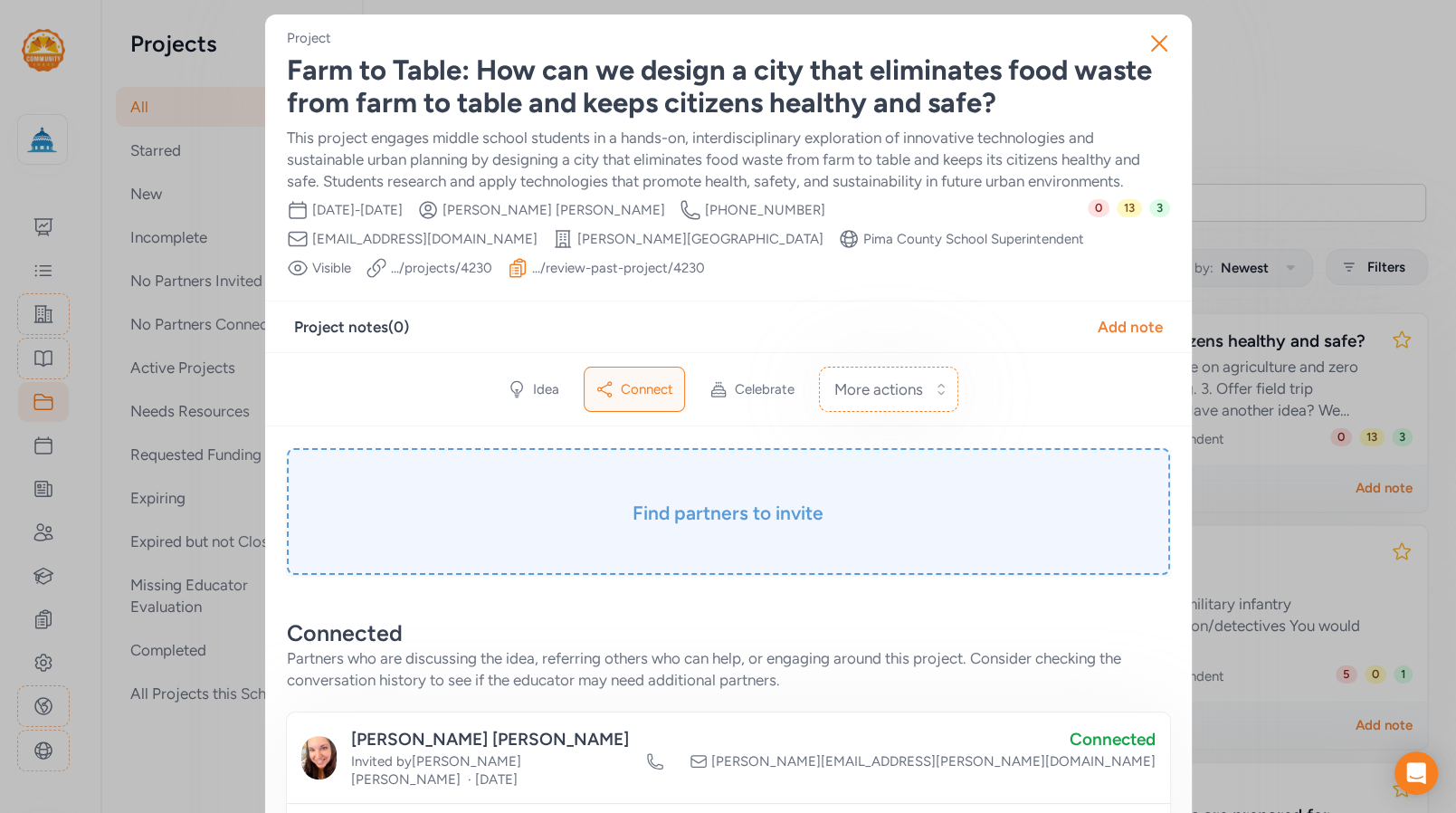 click on "Find partners to invite" at bounding box center [728, 513] 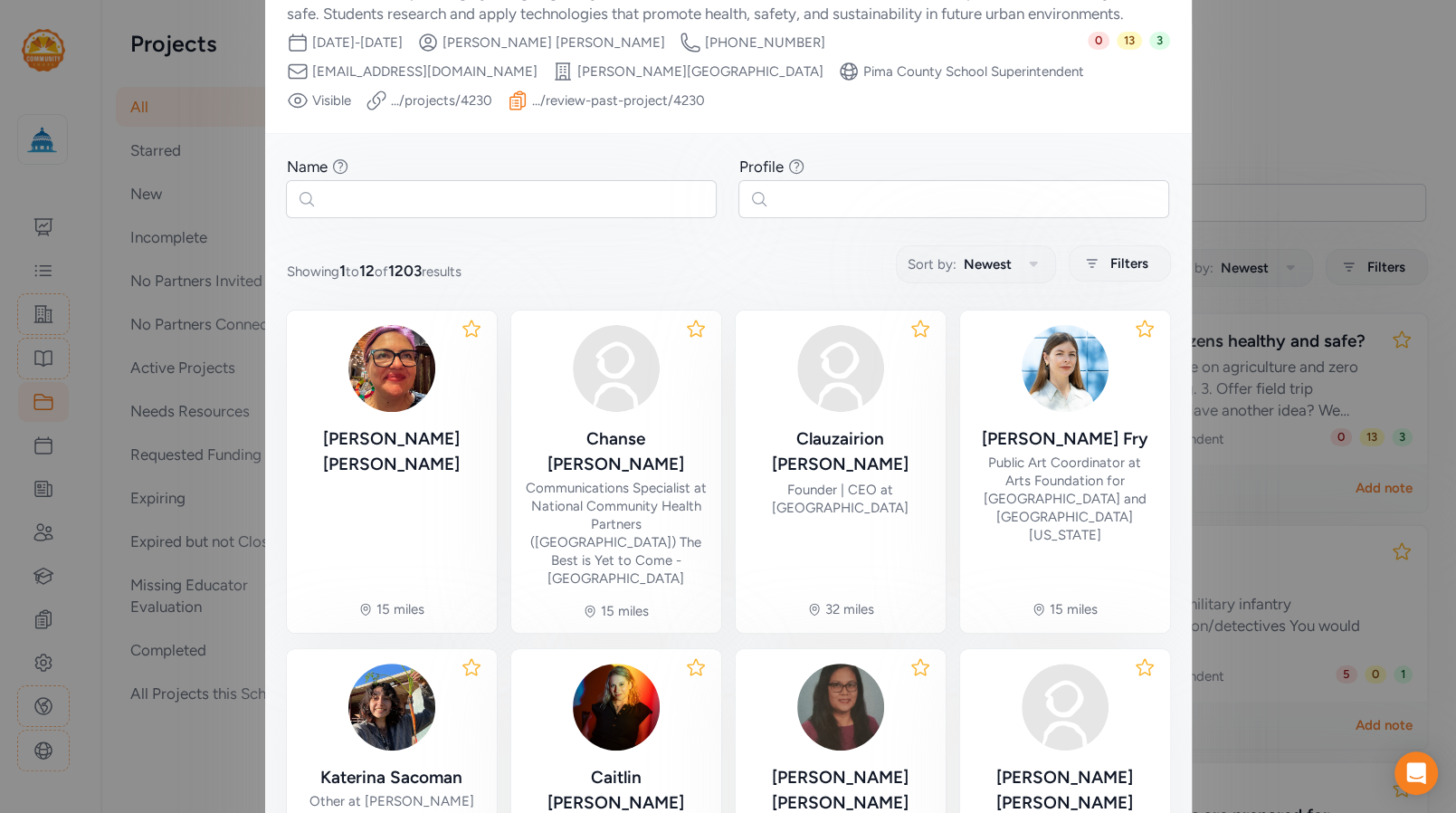 scroll, scrollTop: 0, scrollLeft: 0, axis: both 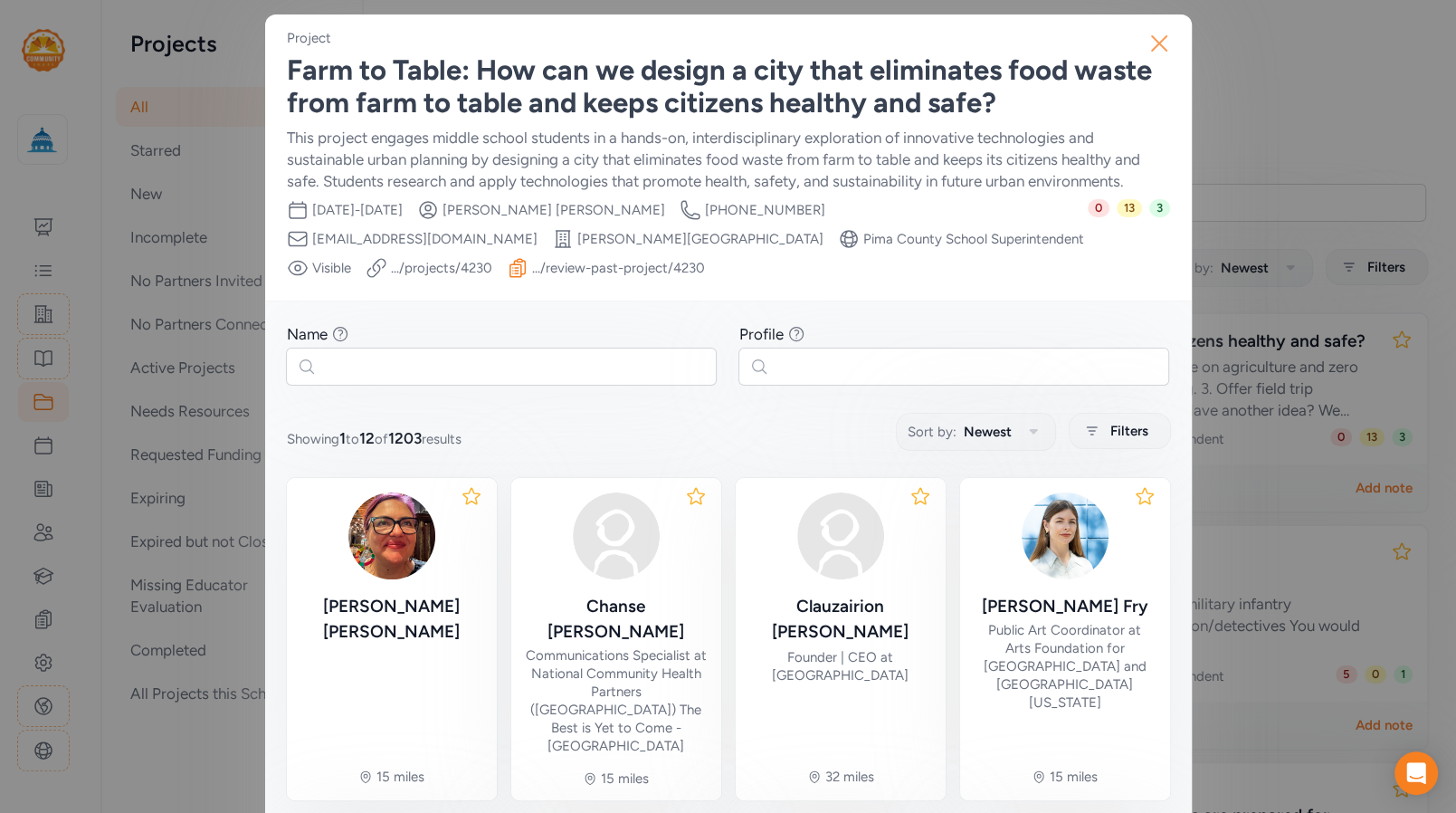 click 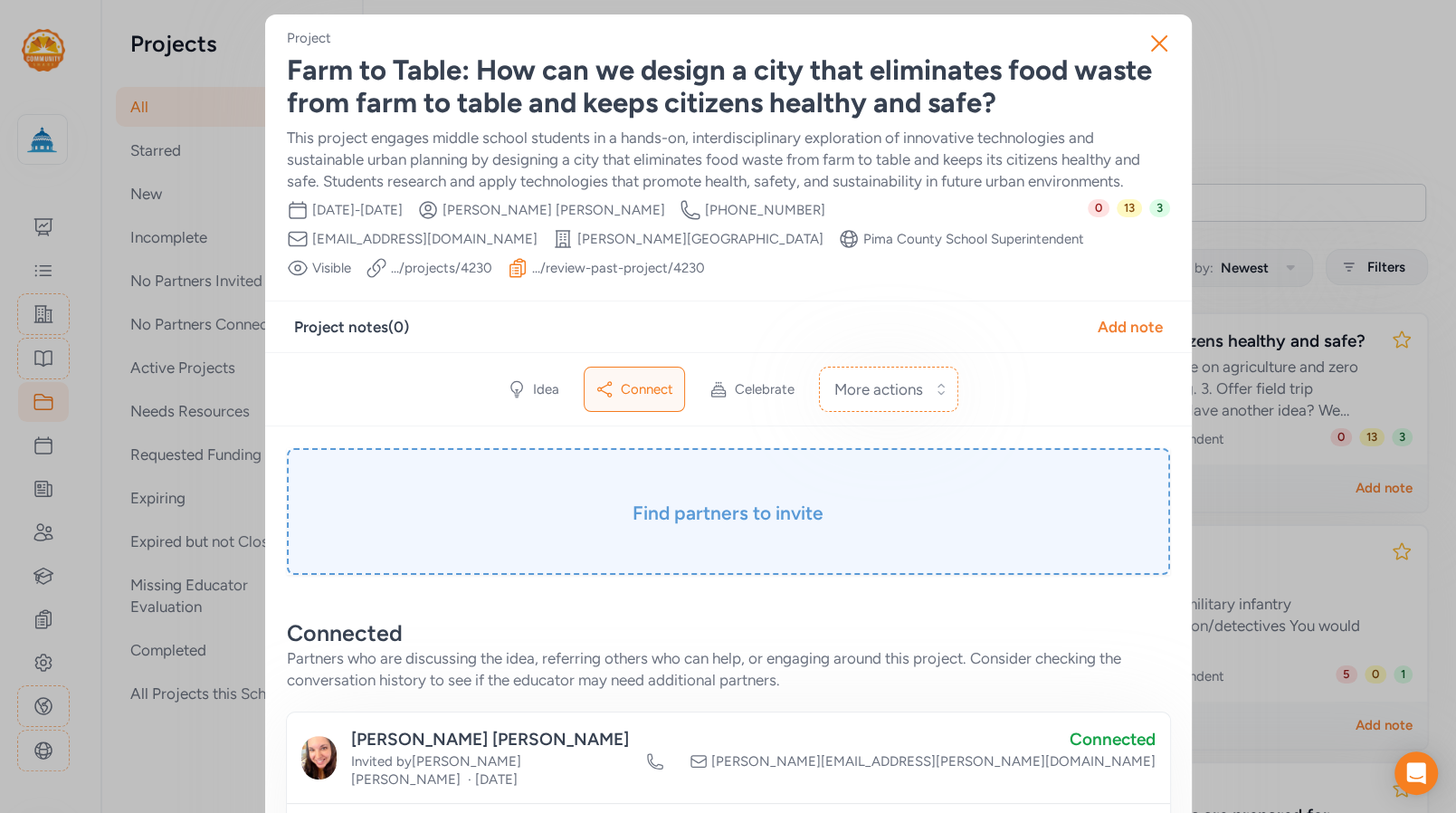click on "Find partners to invite" at bounding box center [728, 513] 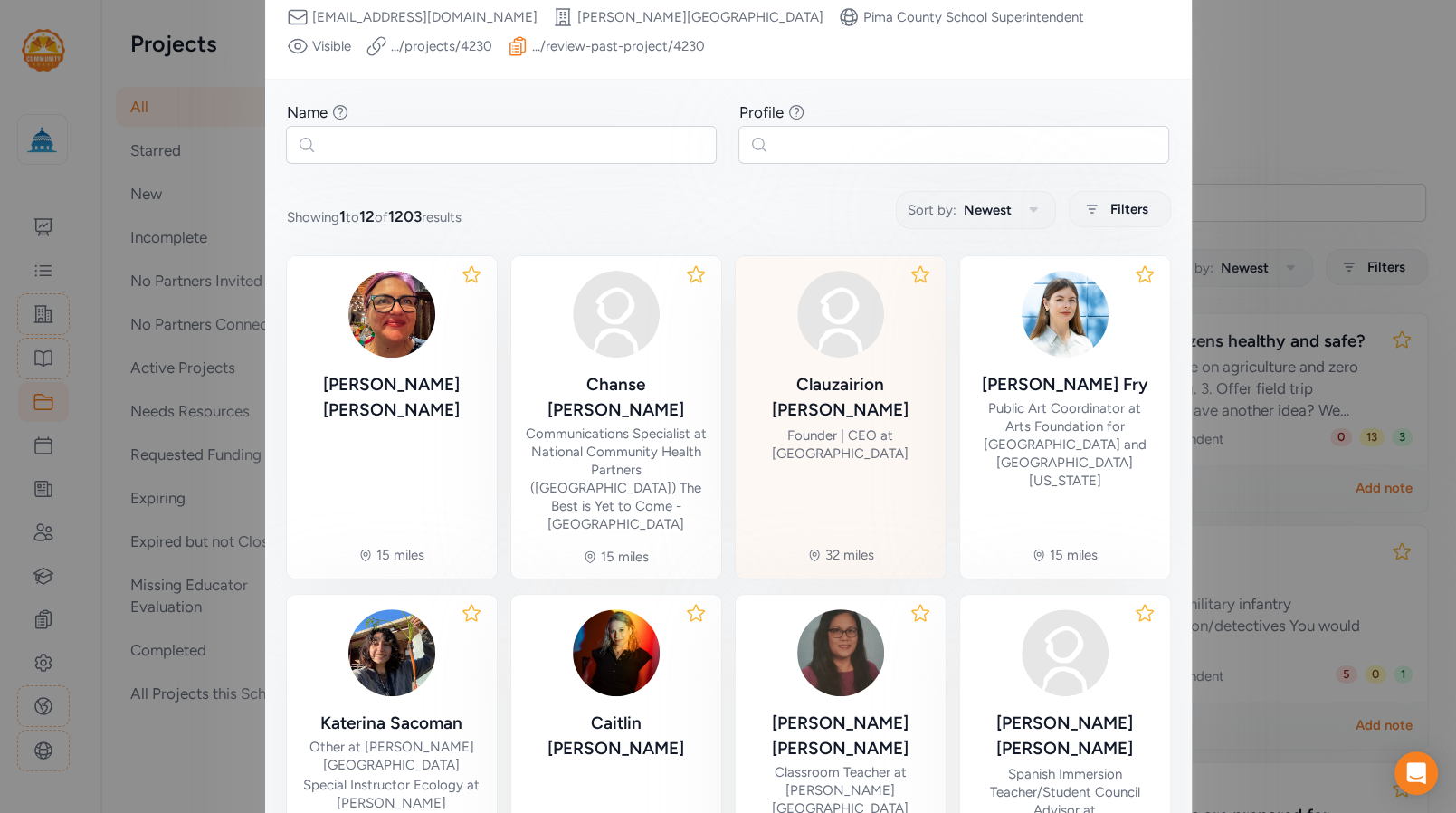 scroll, scrollTop: 430, scrollLeft: 0, axis: vertical 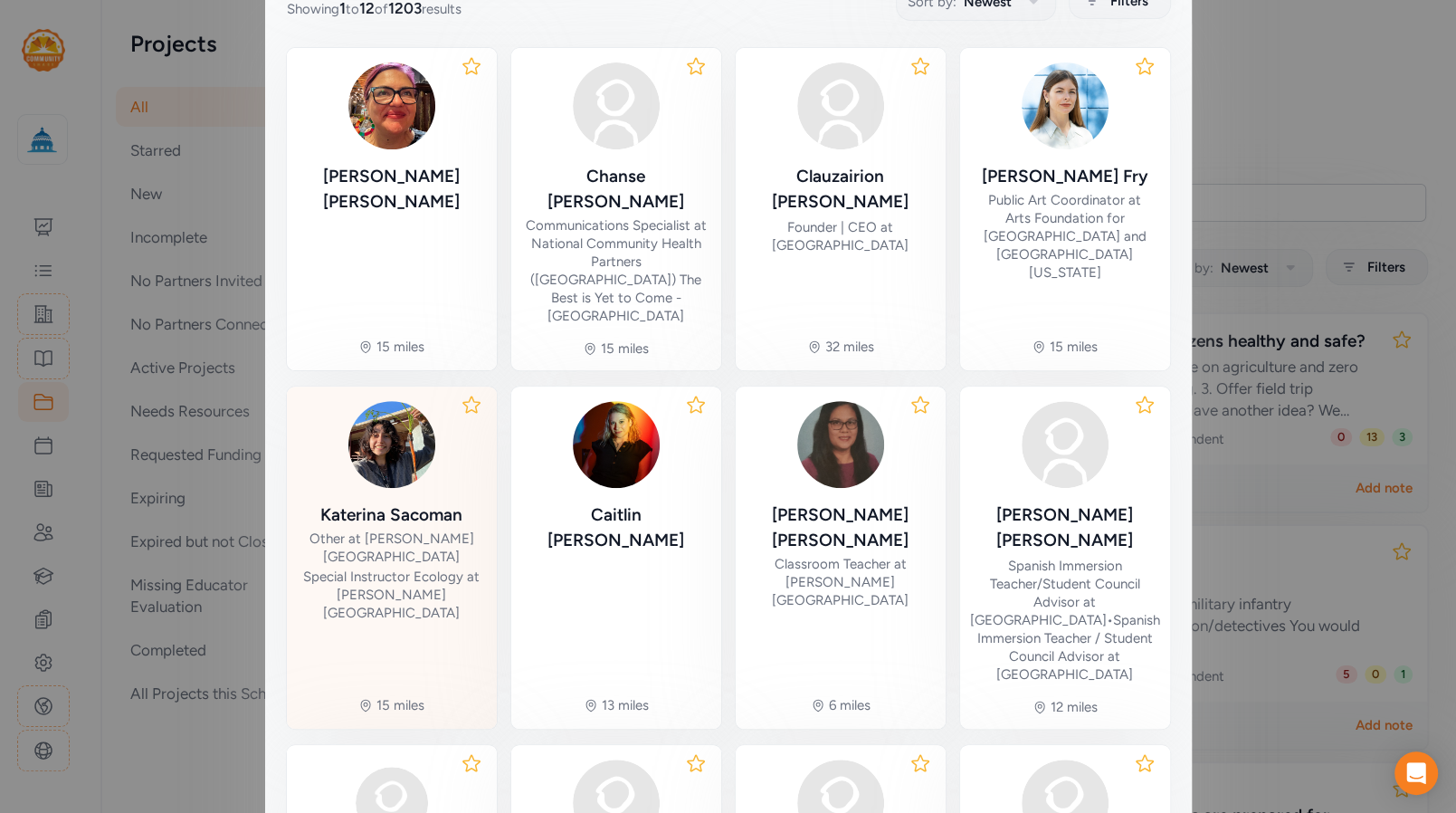 click on "[PERSON_NAME]" at bounding box center (391, 515) 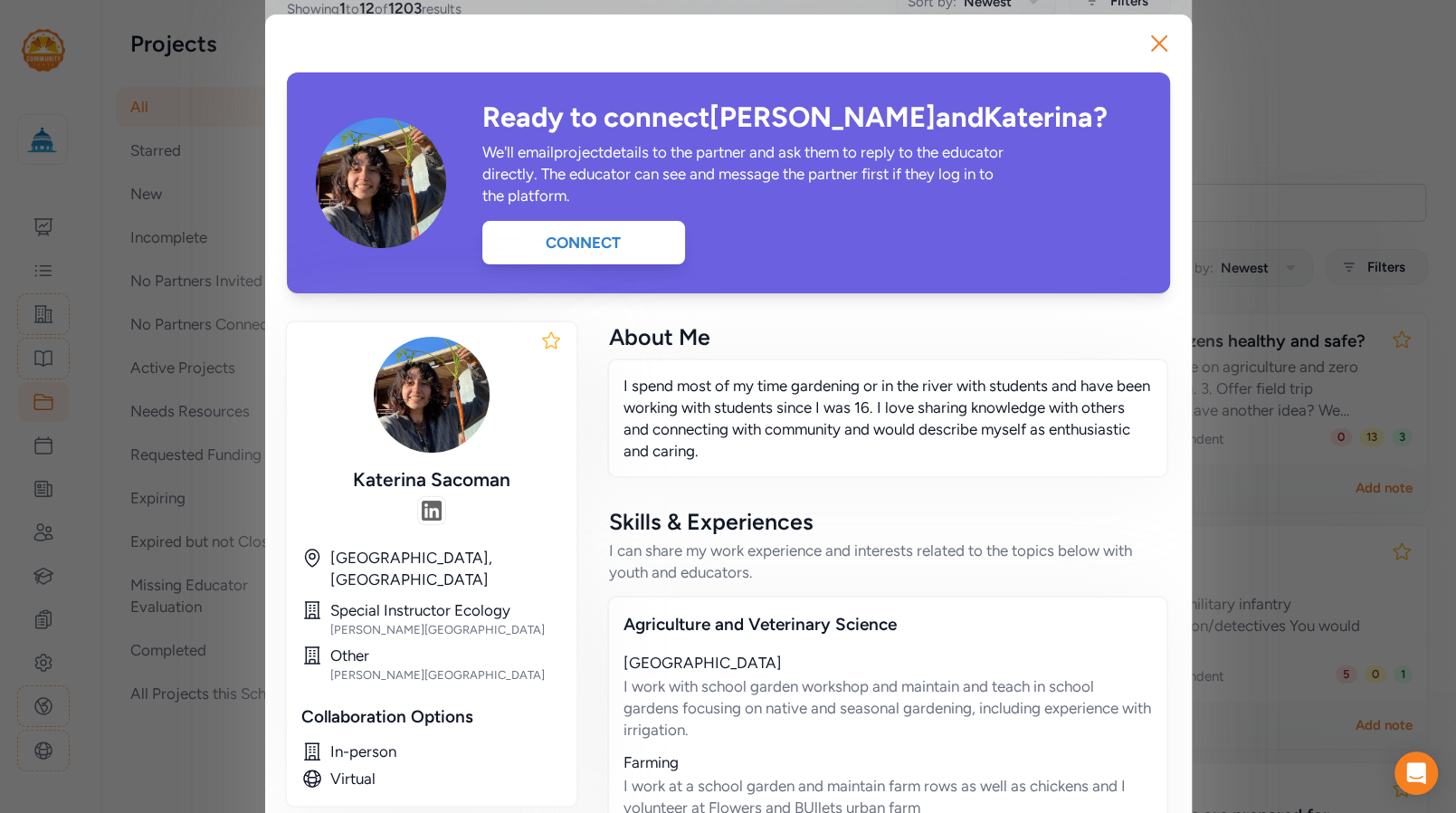 scroll, scrollTop: 63, scrollLeft: 0, axis: vertical 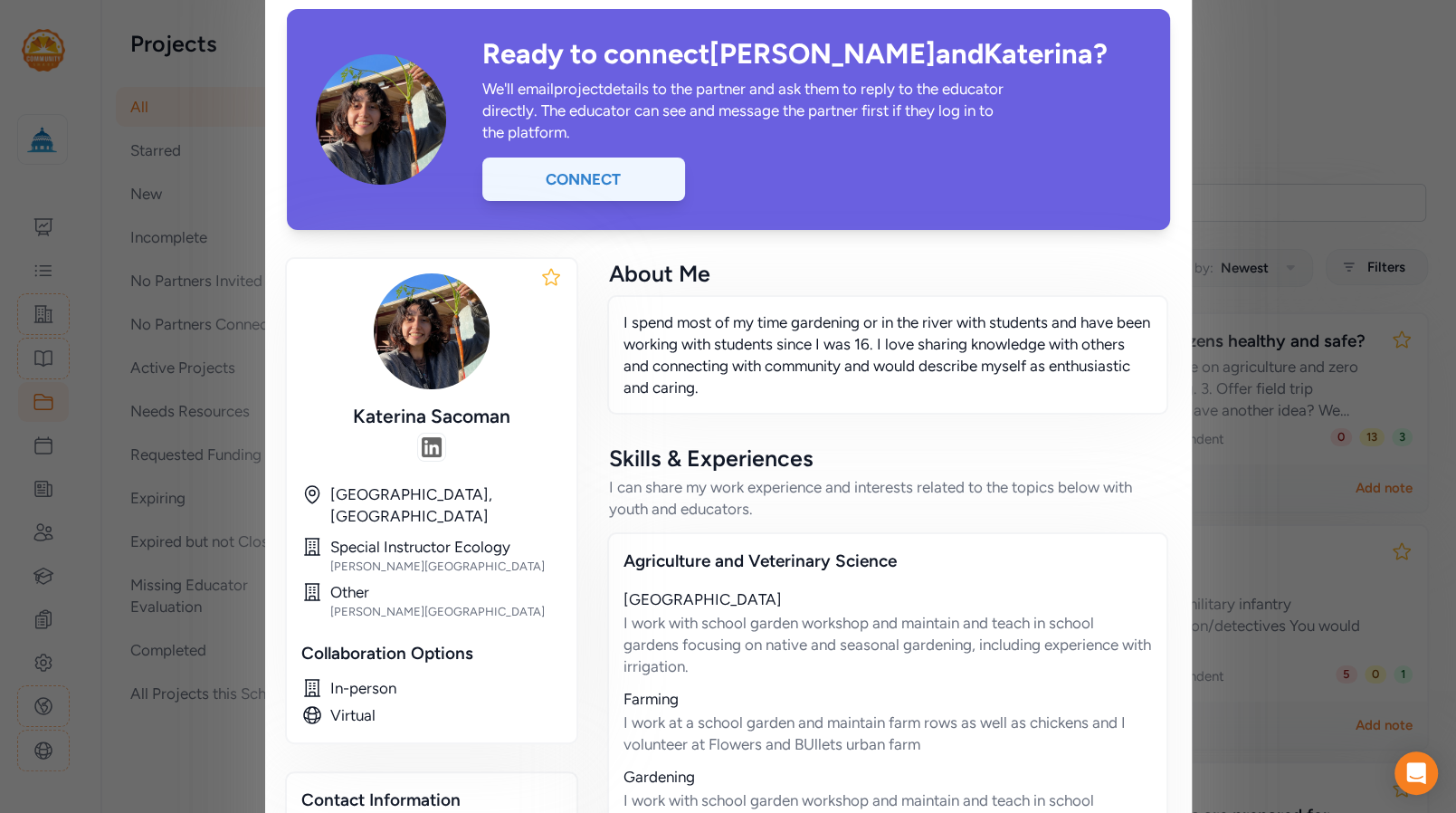 click on "Connect" at bounding box center (584, 179) 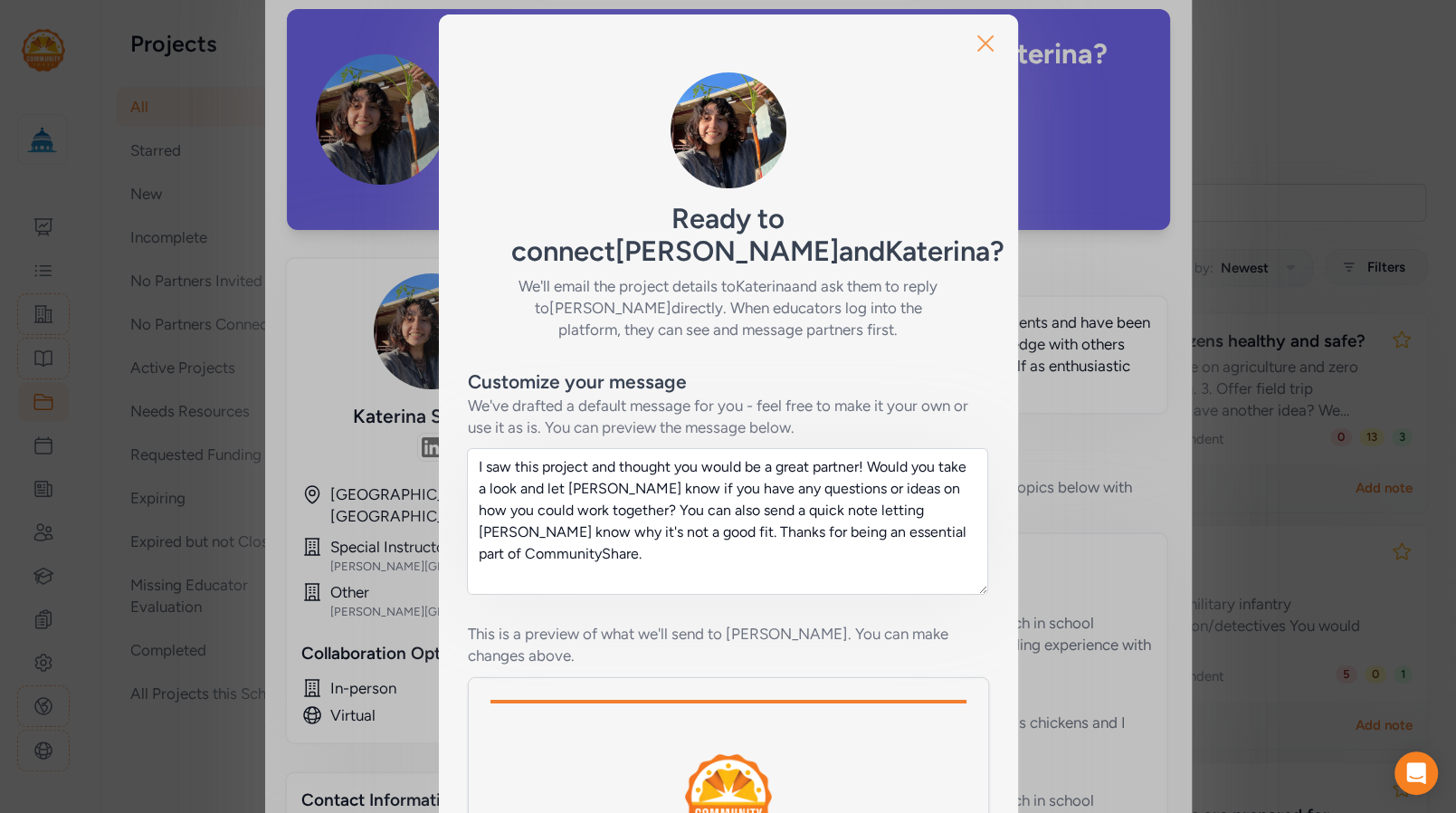 click 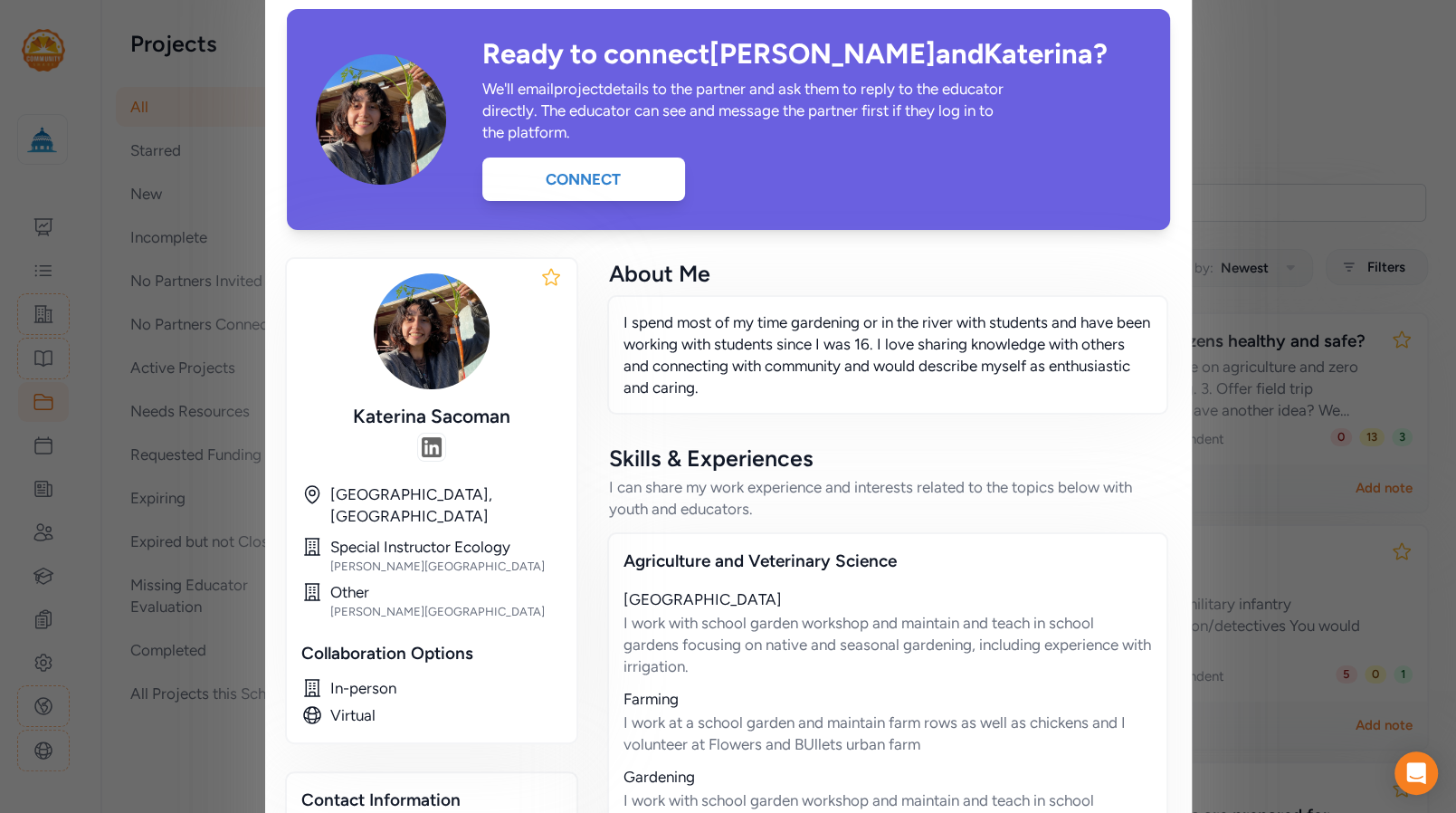 scroll, scrollTop: 0, scrollLeft: 0, axis: both 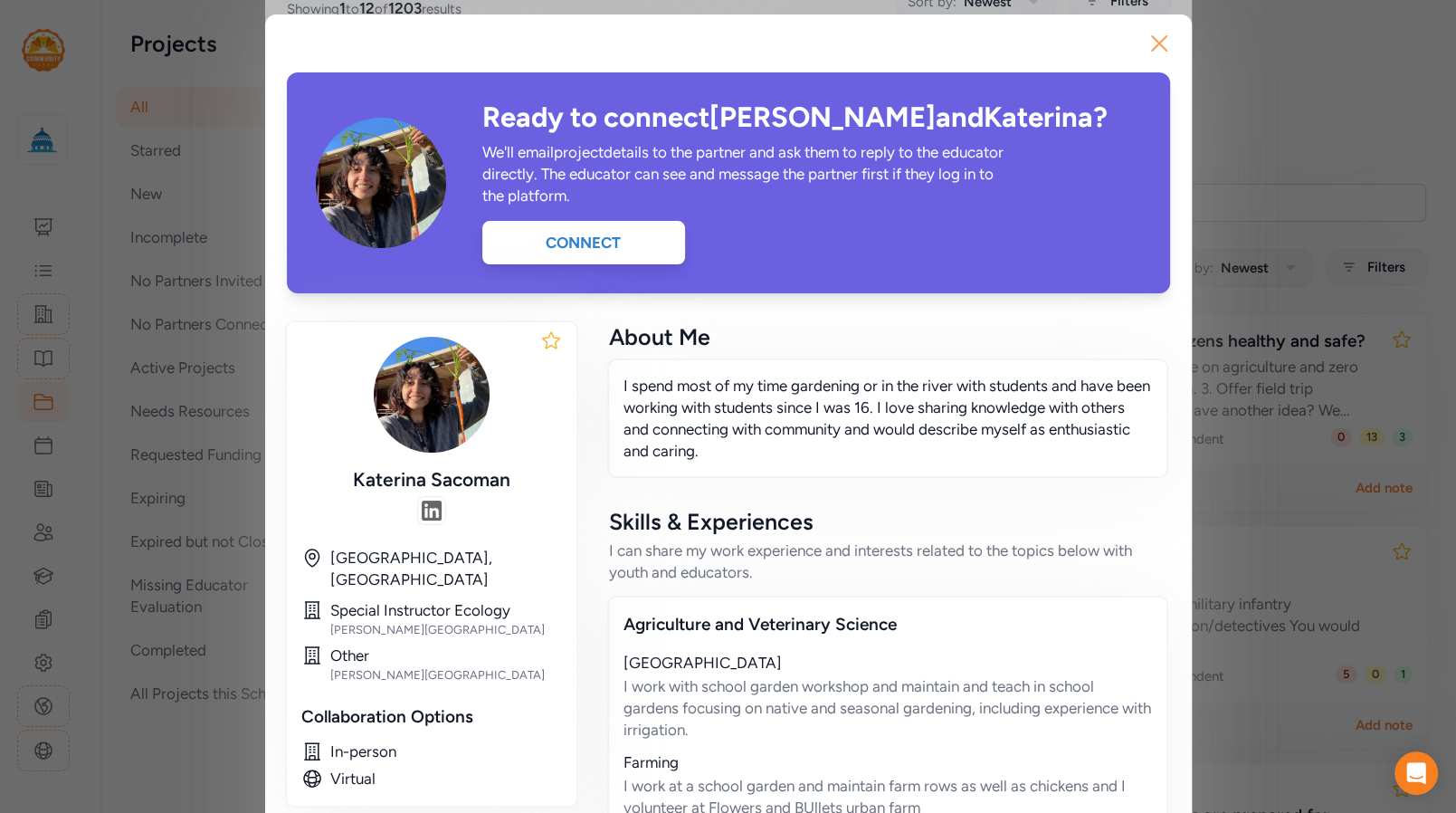 click 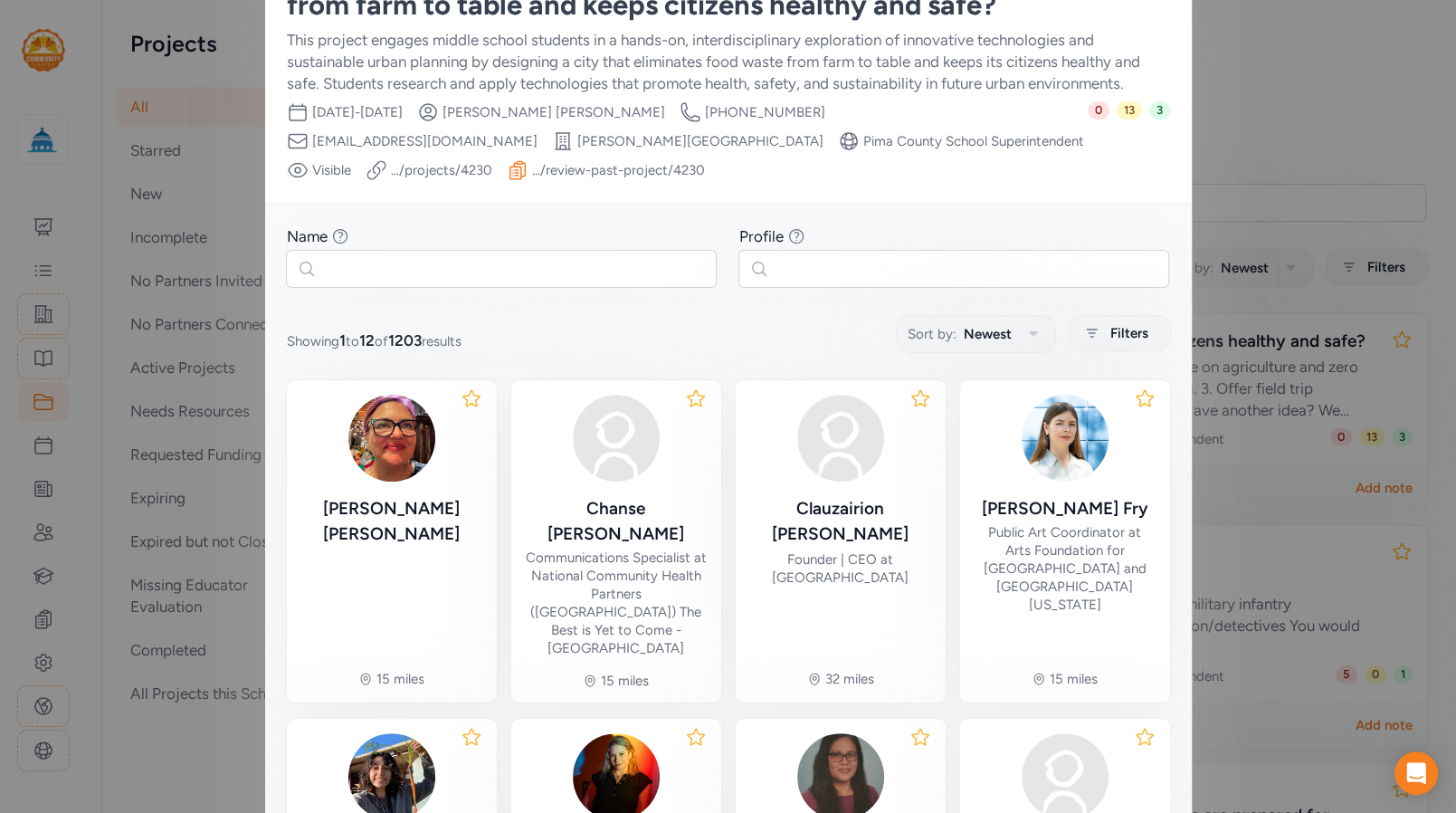 scroll, scrollTop: 0, scrollLeft: 0, axis: both 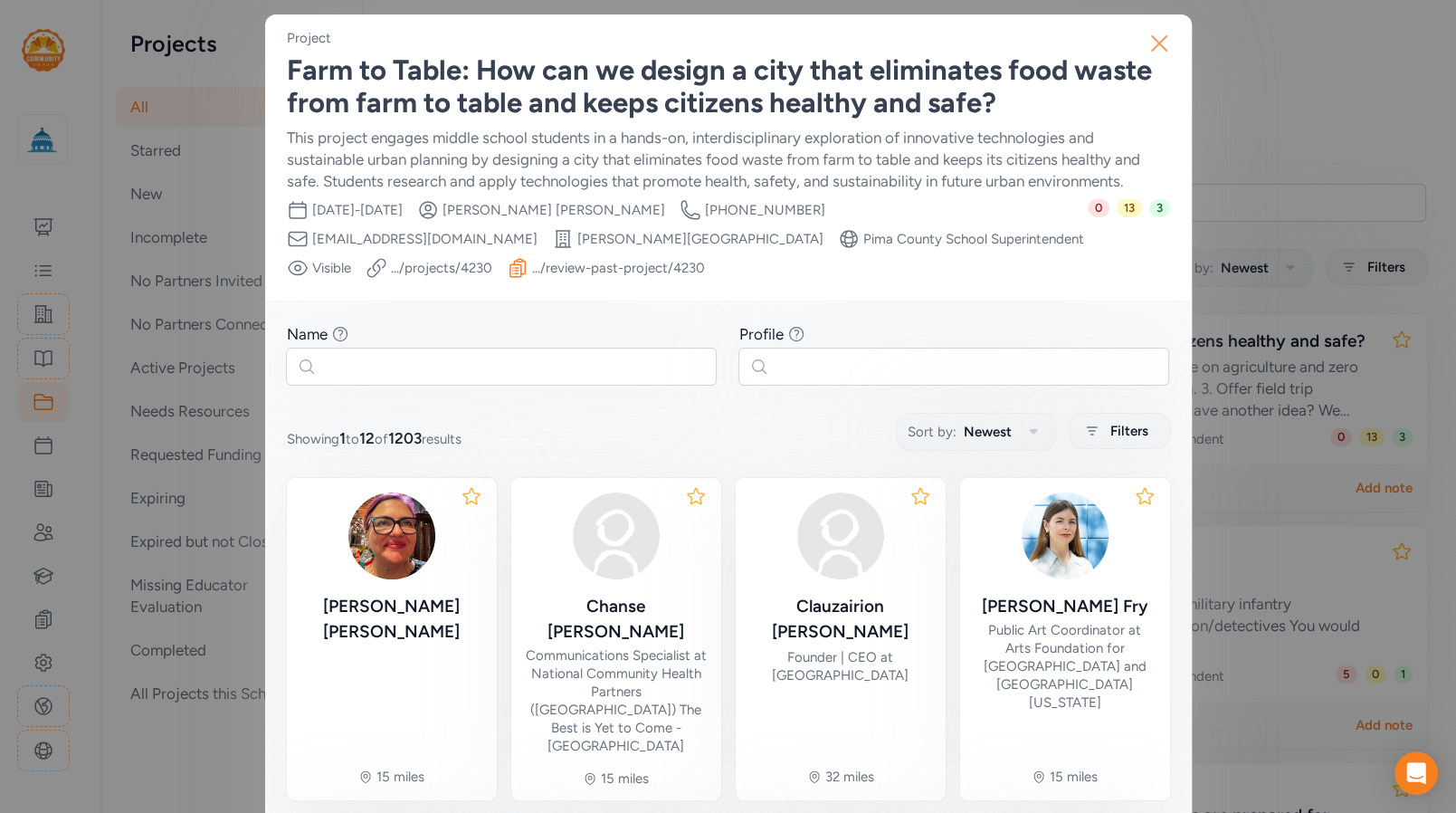 click 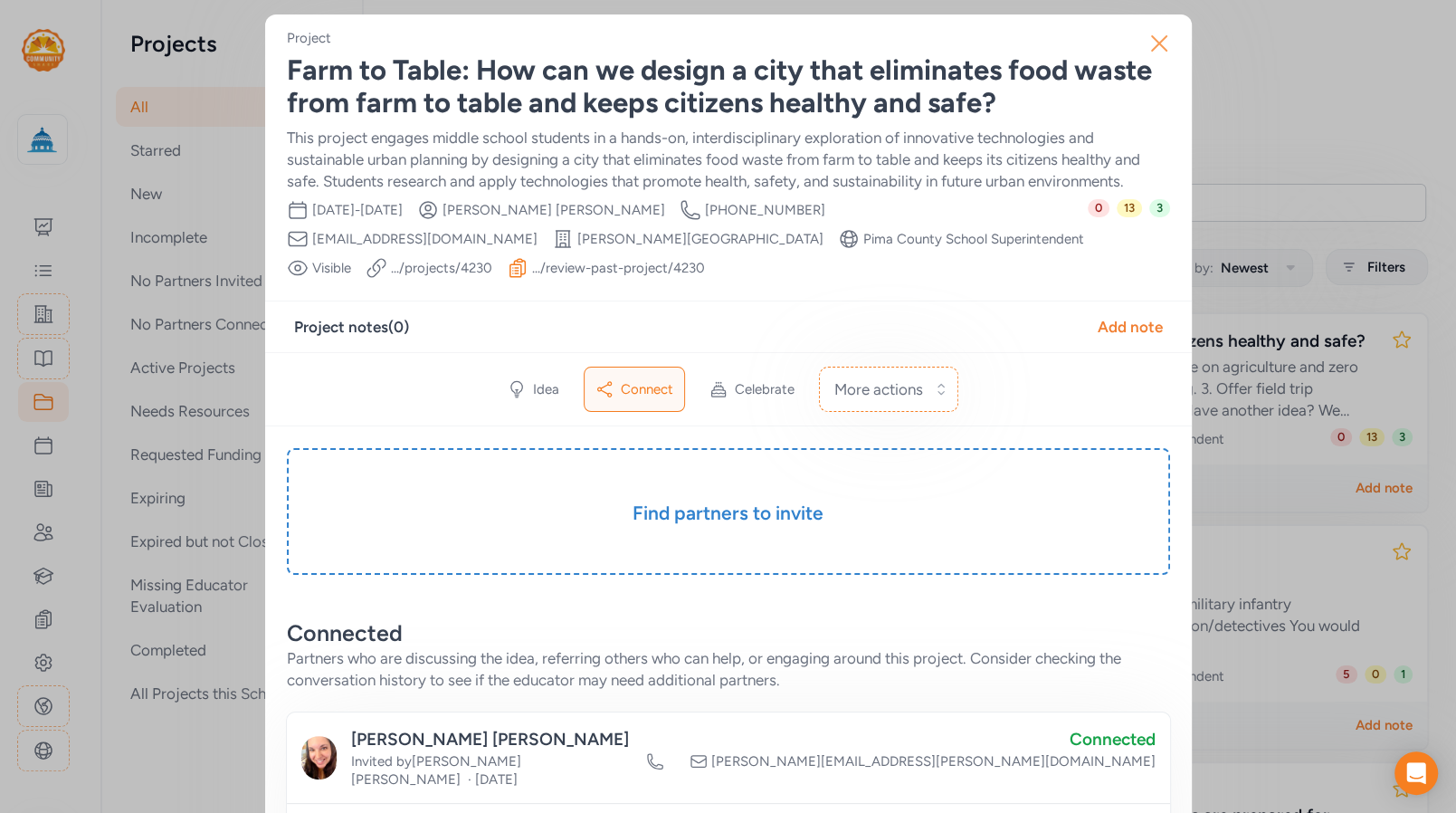 click 